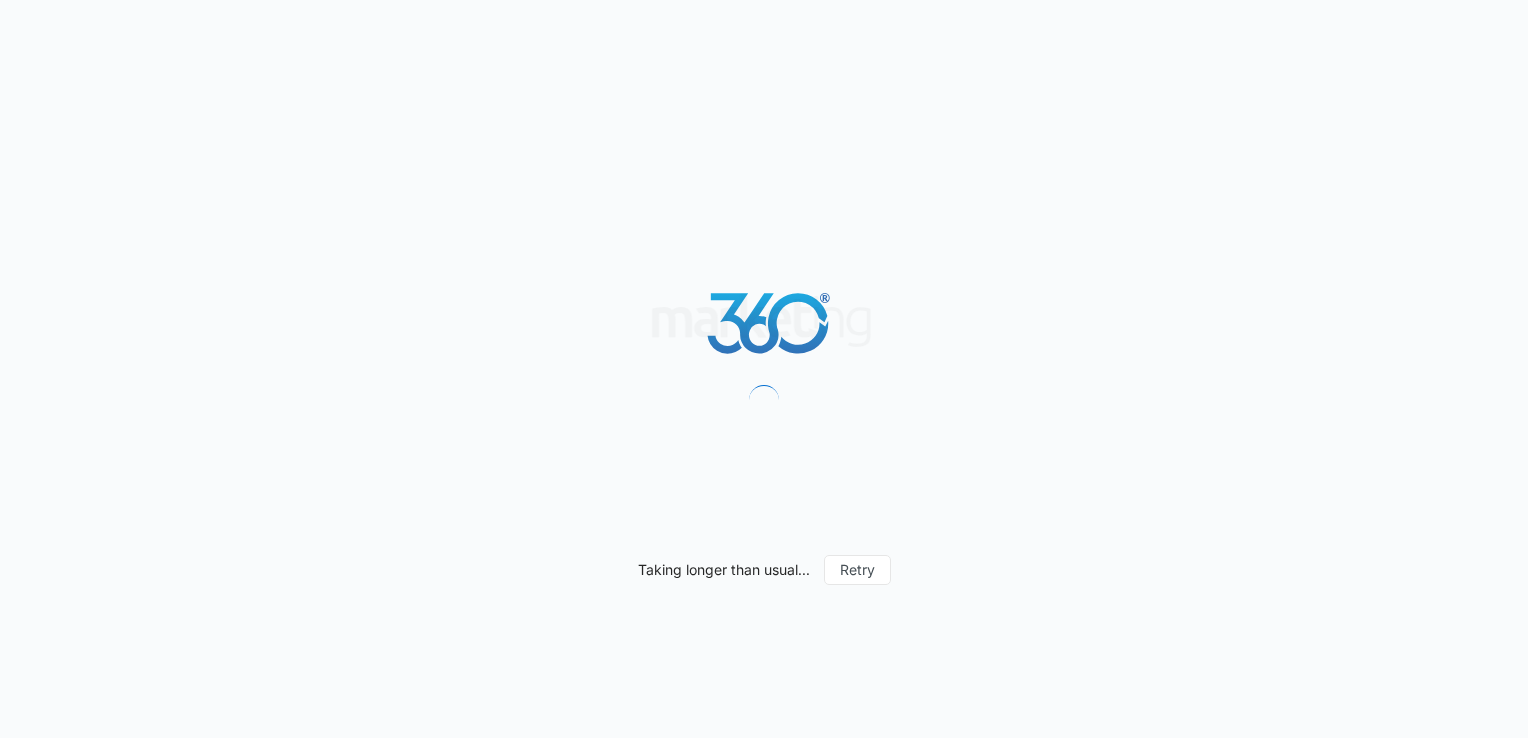 scroll, scrollTop: 0, scrollLeft: 0, axis: both 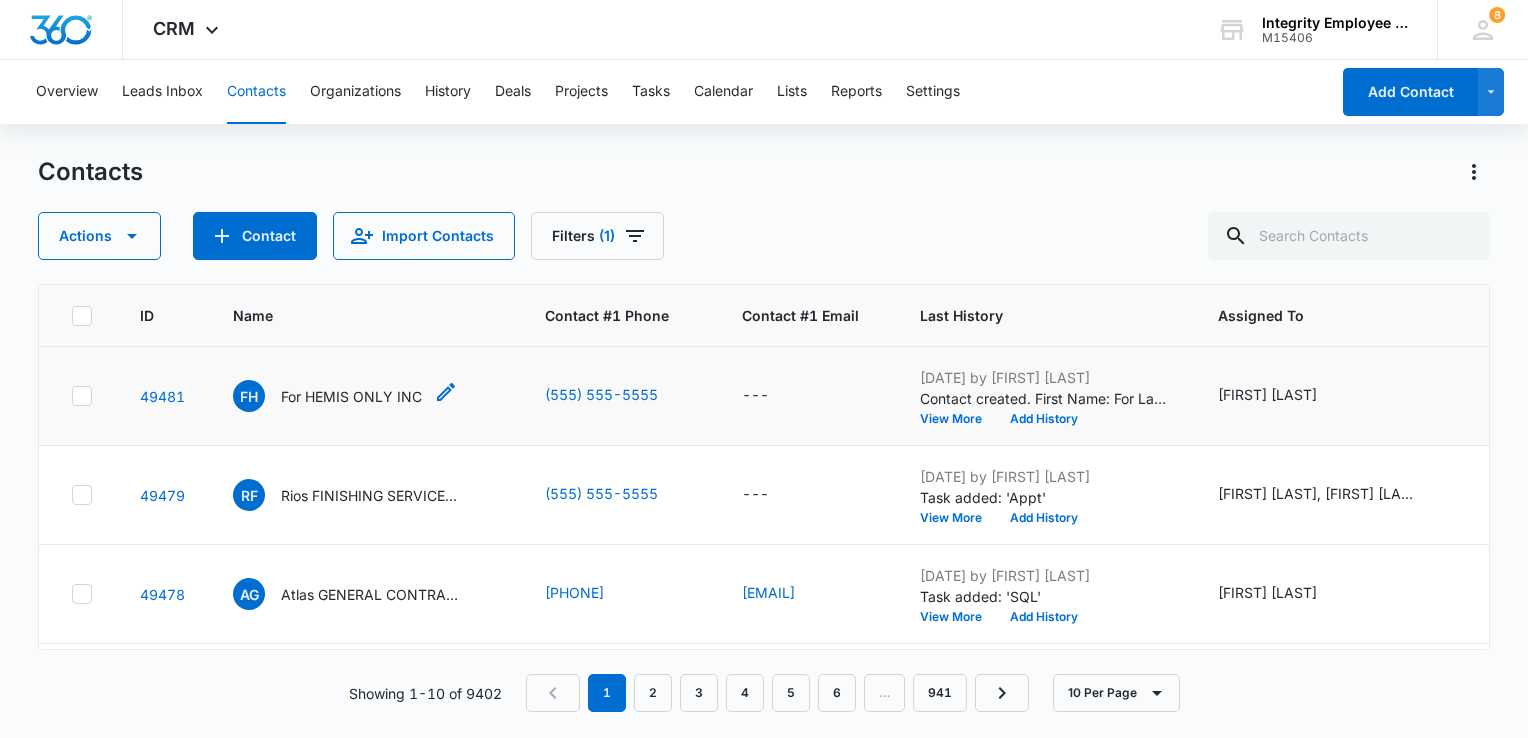 click on "For HEMIS ONLY INC" at bounding box center (351, 396) 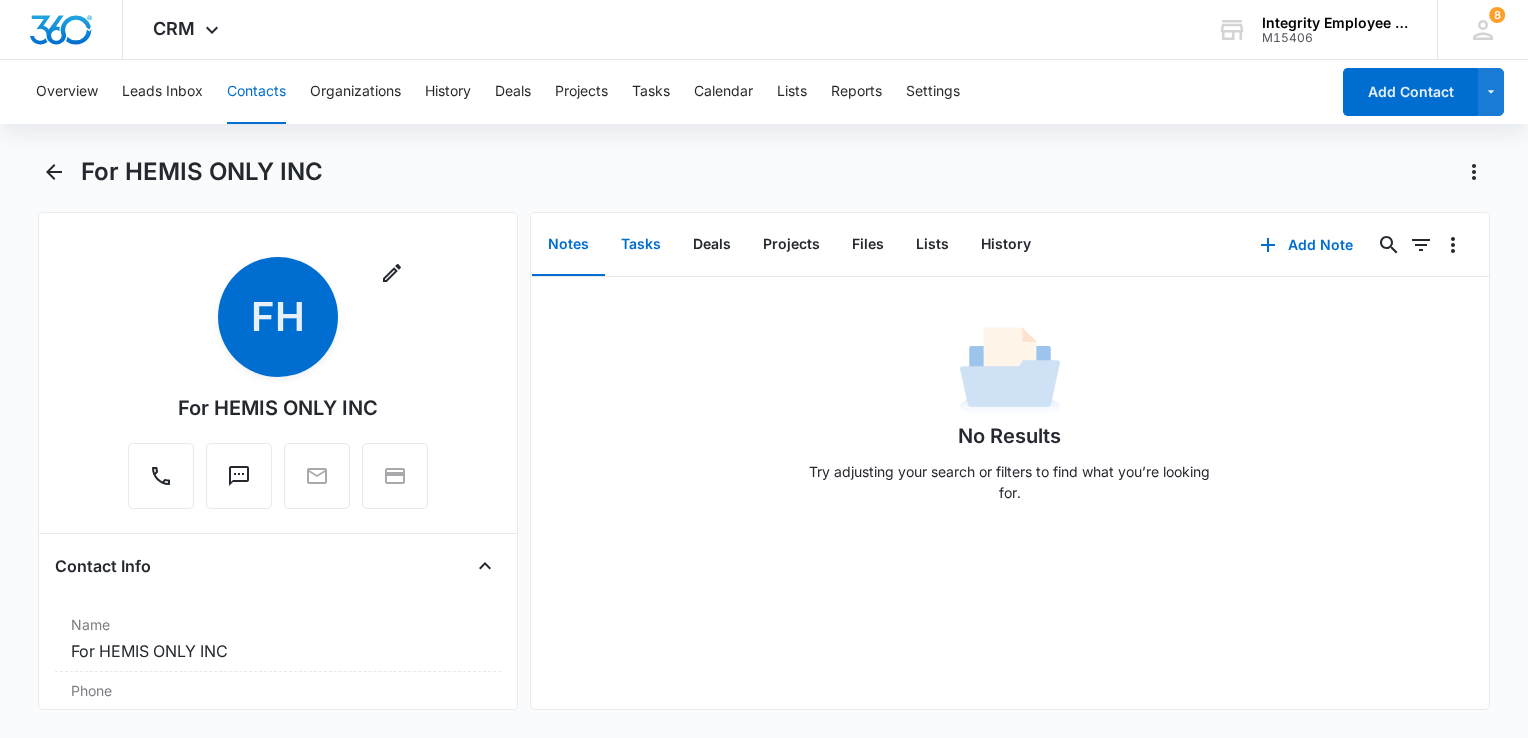 click on "Tasks" at bounding box center [641, 245] 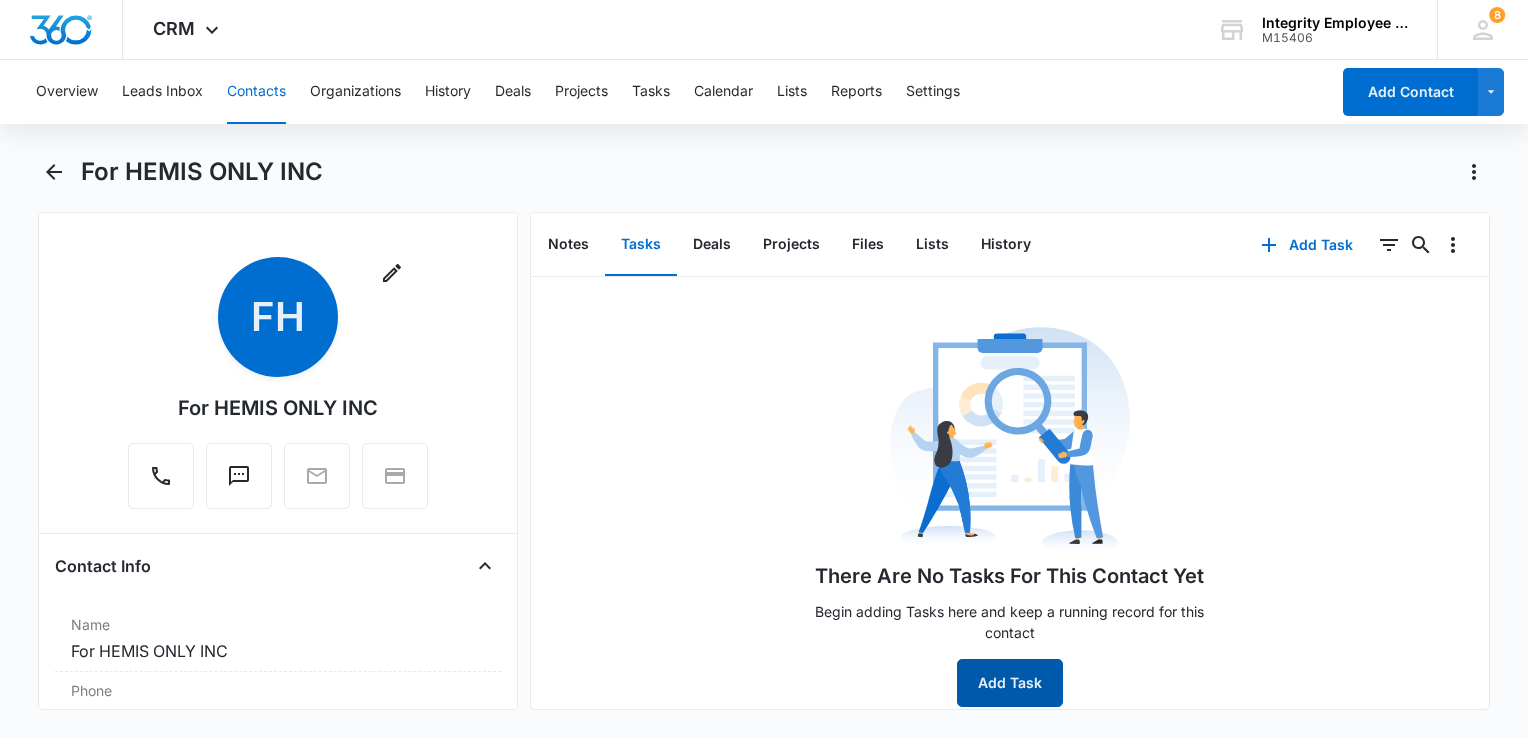 click on "Add Task" at bounding box center (1010, 683) 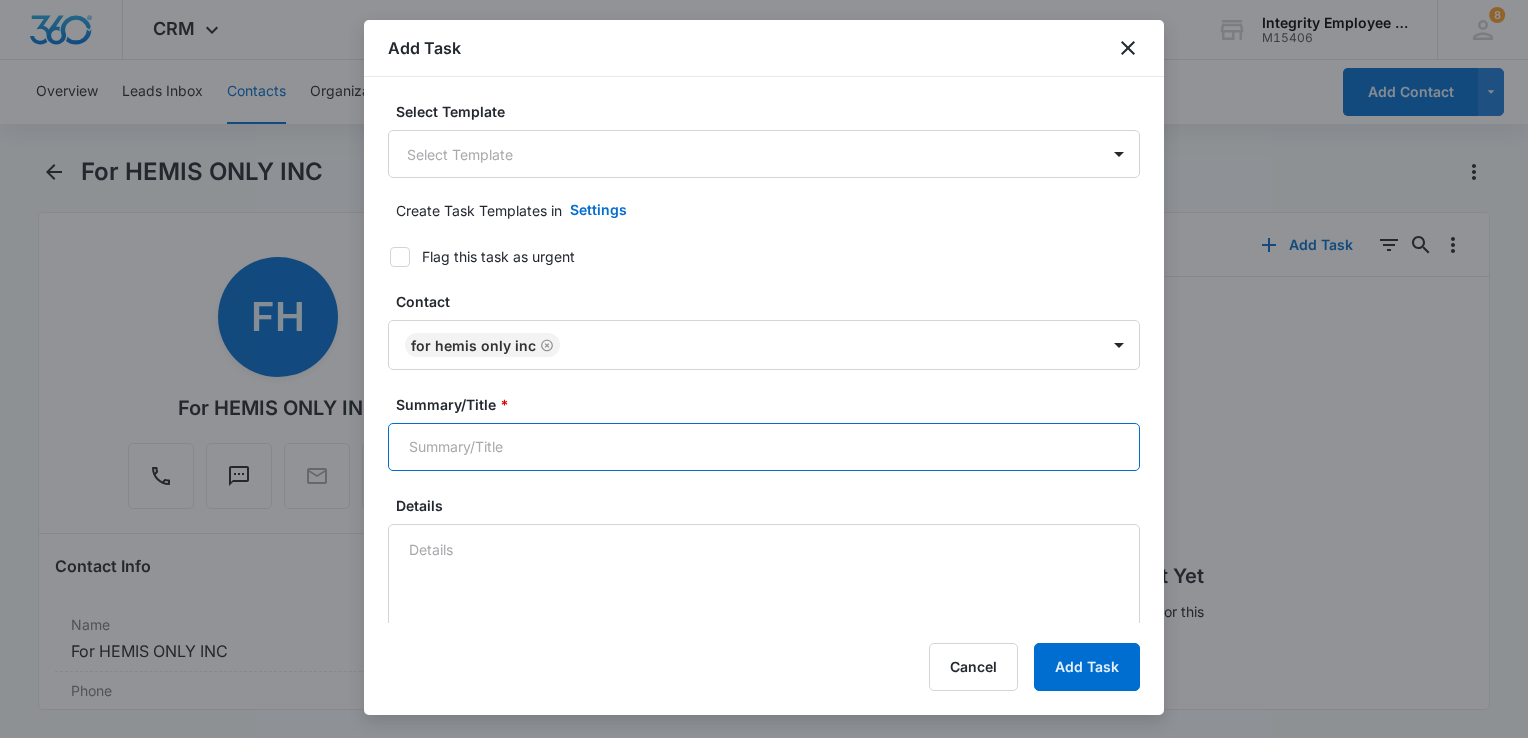 click on "Summary/Title *" at bounding box center (764, 447) 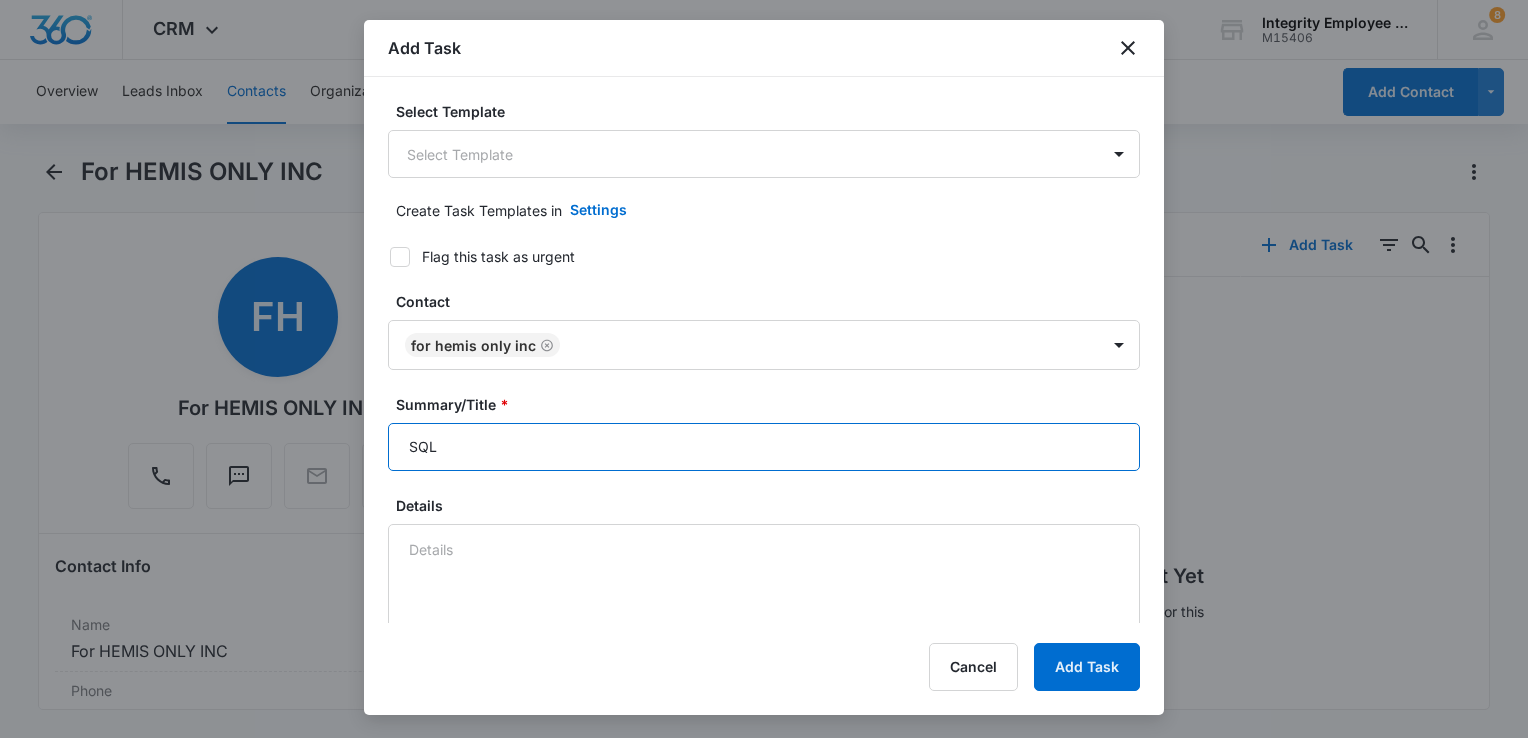 type on "SQL" 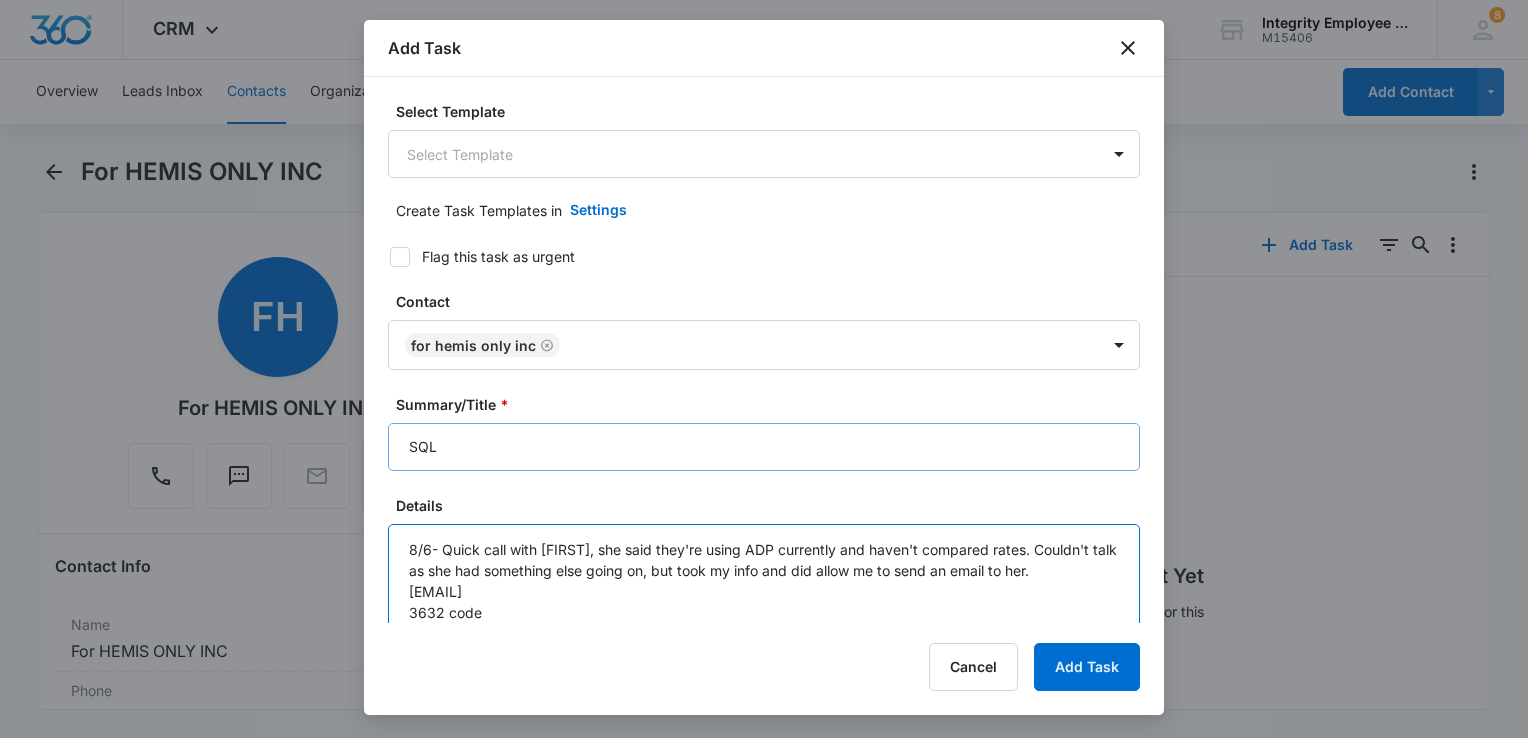 scroll, scrollTop: 4, scrollLeft: 0, axis: vertical 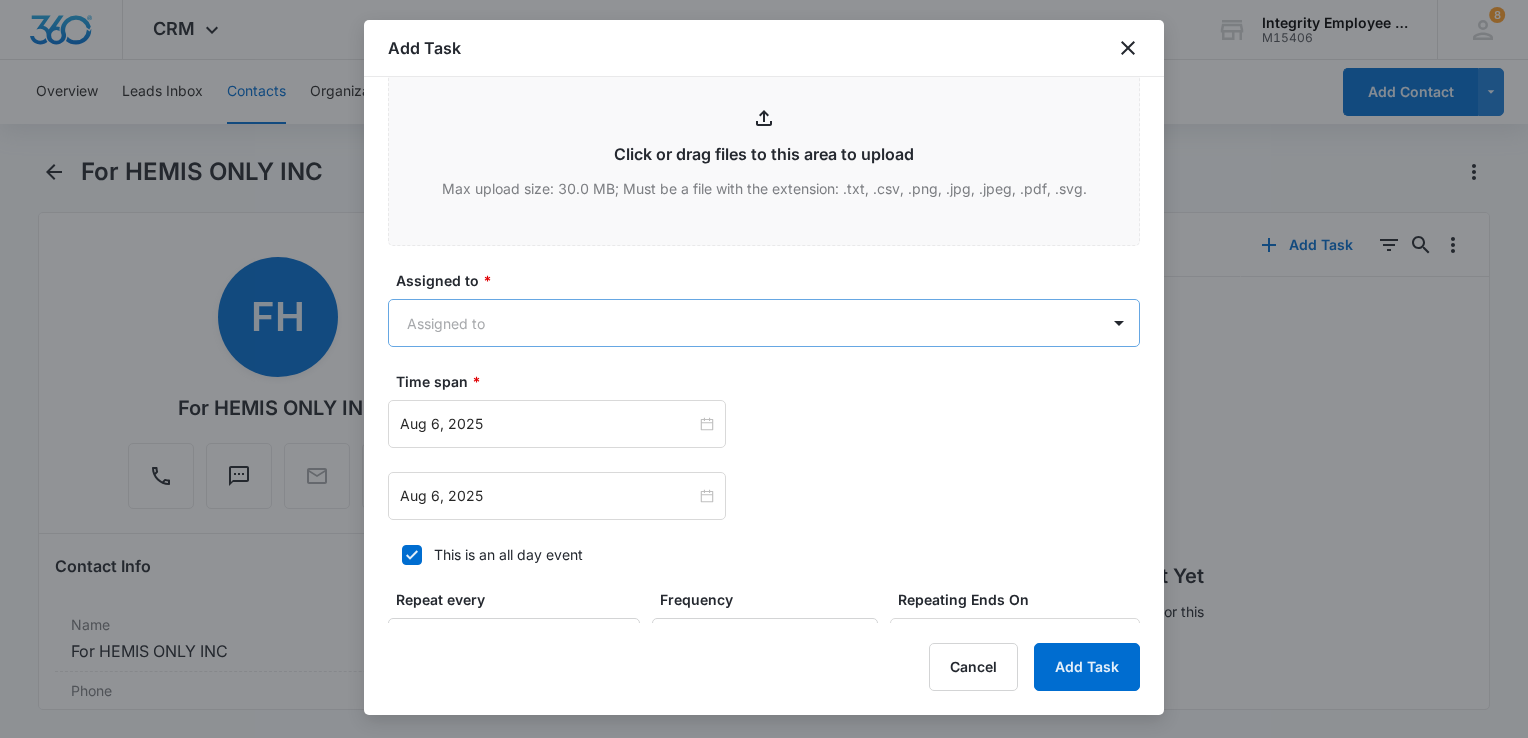 type on "8/6- Quick call with Adell, she said they're using ADP currently and haven't compared rates.  Couldn't talk as she had something else going on, but took my info and did allow me to send an email to her.
forhemisonly@gmail.com
3632 code
9/13 renewal" 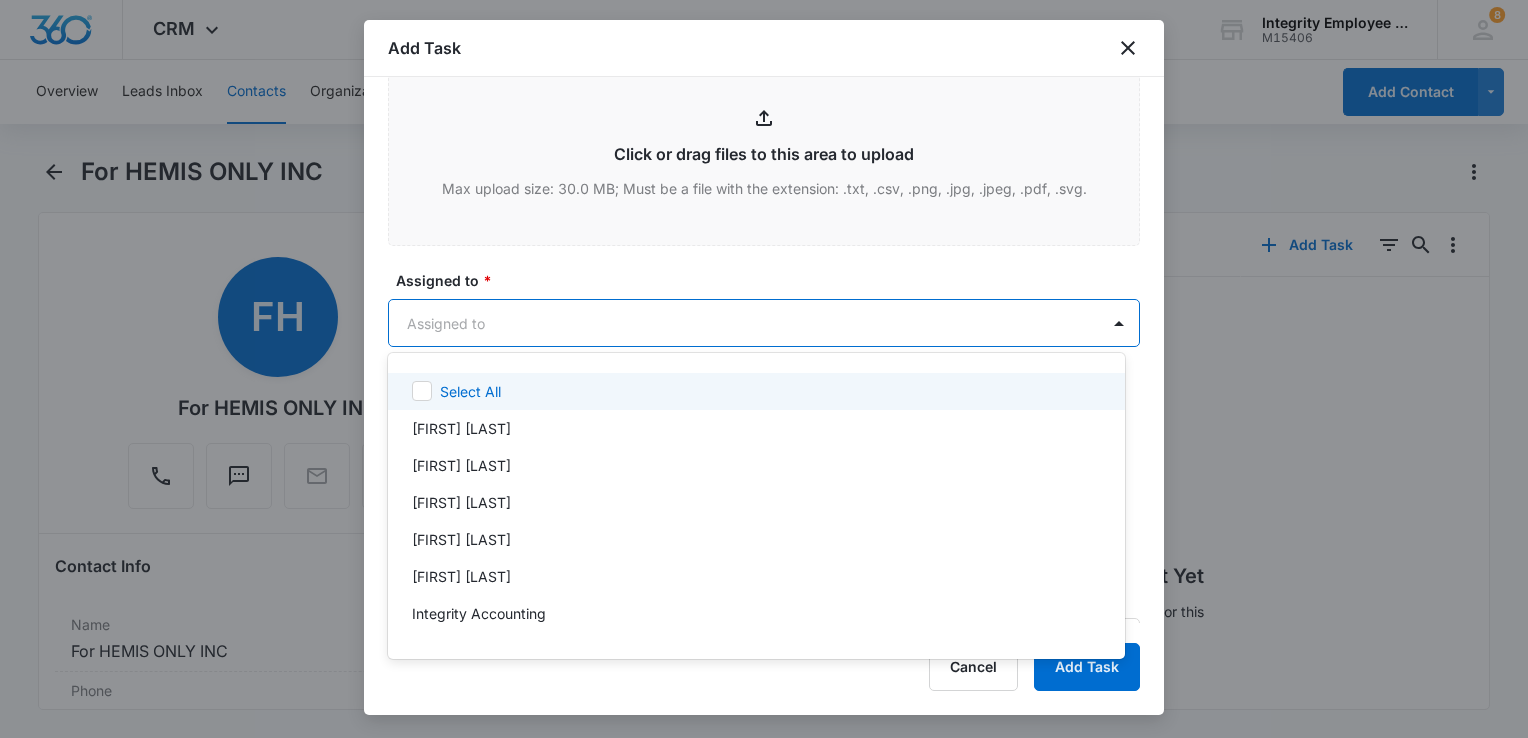 click on "CRM Apps Reputation Websites Forms CRM Email Social Shop Payments POS Content Ads Intelligence Files Brand Settings Integrity Employee Leasing M15406 Your Accounts View All 8 DV Dan Valentino daniel@integrityel.com My Profile 8 Notifications Support Logout Terms & Conditions   •   Privacy Policy Overview Leads Inbox Contacts Organizations History Deals Projects Tasks Calendar Lists Reports Settings Add Contact For HEMIS ONLY INC Remove FH For HEMIS ONLY INC Contact Info Name Cancel Save Changes For HEMIS ONLY INC Phone Cancel Save Changes (727) 386-5375 Email Cancel Save Changes --- Organization Cancel Save Changes --- Address Cancel Save Changes --- Details Source Cancel Save Changes Insurance X Date Contact Type Cancel Save Changes Lead Contact Status Cancel Save Changes Cold Assigned To Cancel Save Changes Dan Valentino Tags Cancel Save Changes --- Next Contact Date Cancel Save Changes --- Color Tag Current Color: Cancel Save Changes Payments ID ID 49481 Created Aug 6, 2025 at 6:48am COMPANY NAME --- 0" at bounding box center (764, 369) 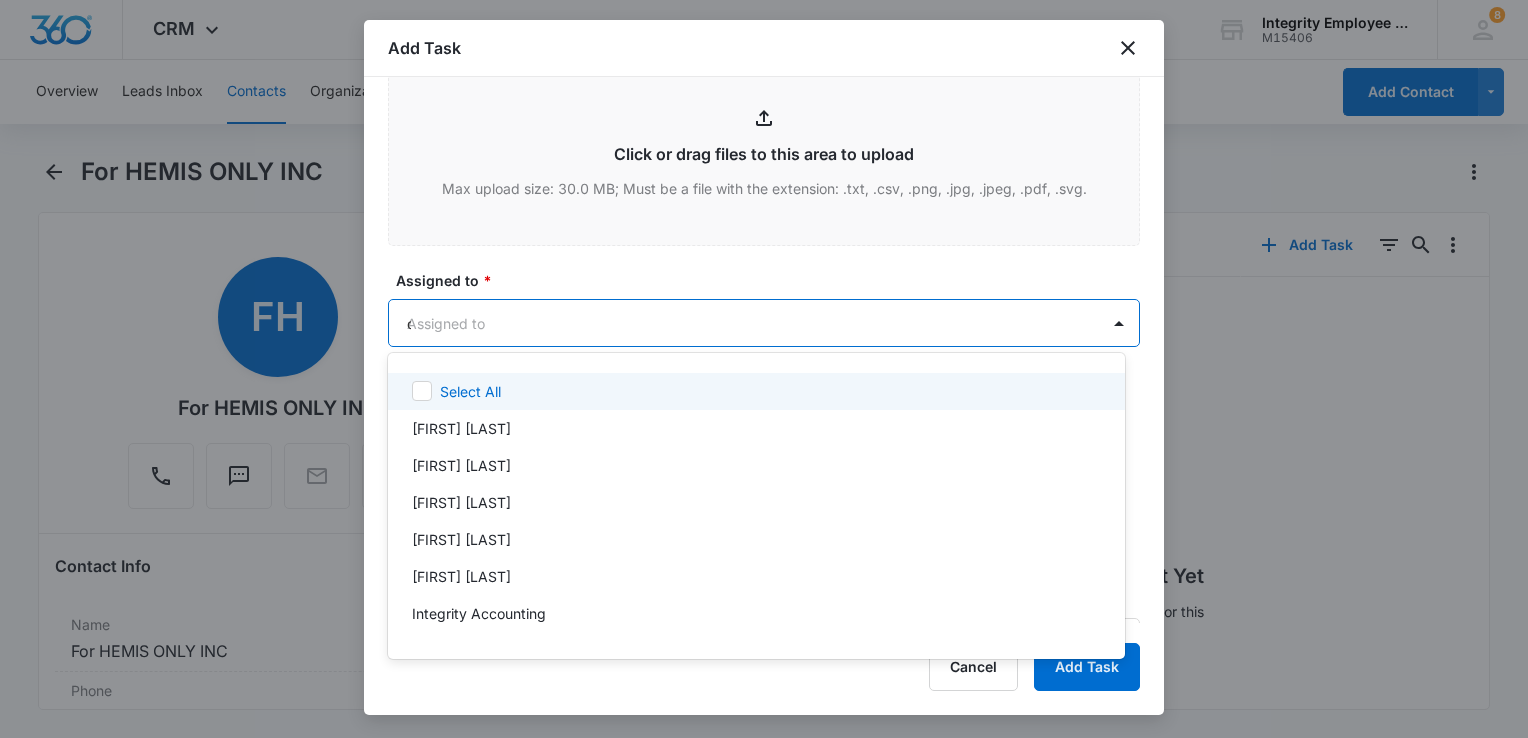 type on "da" 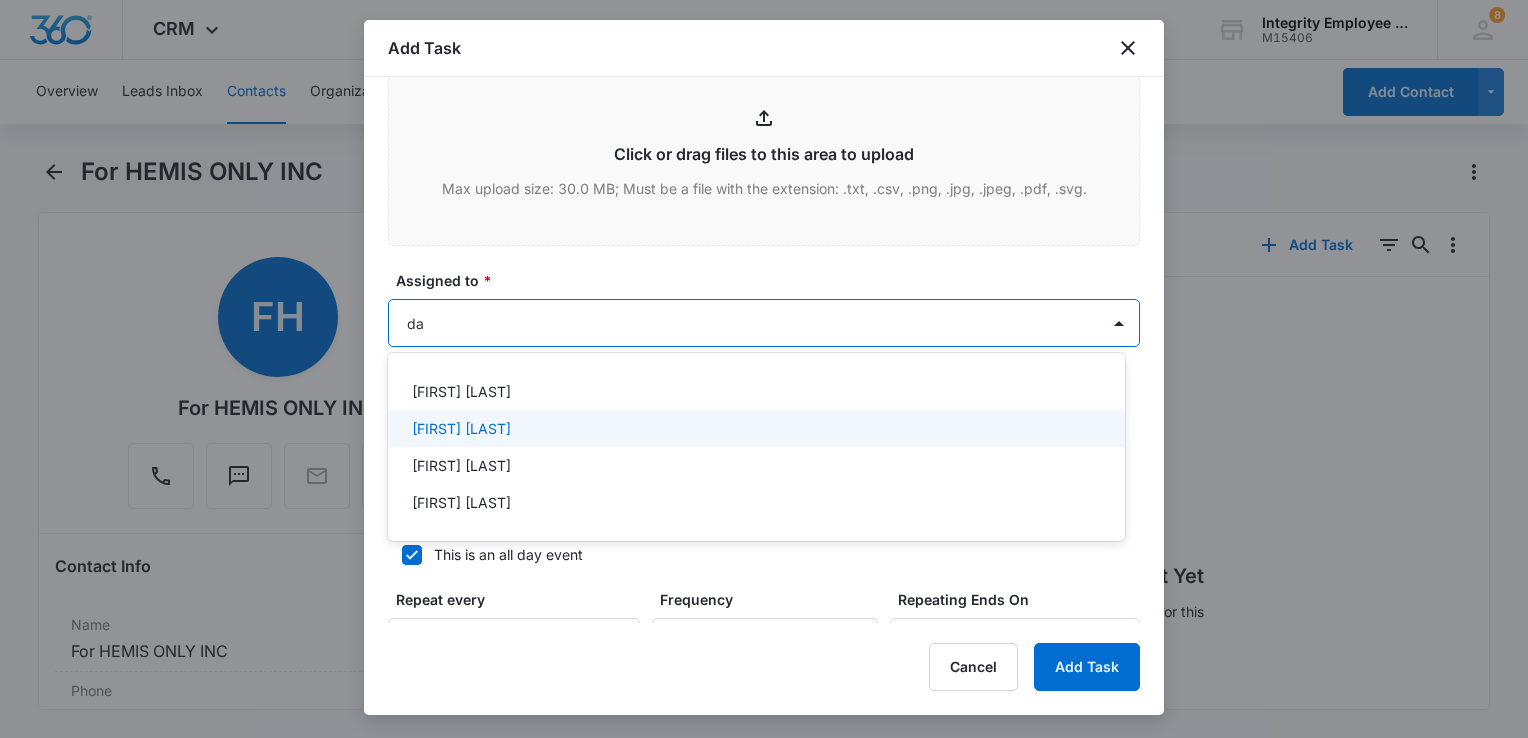 click on "[FIRST] [LAST]" at bounding box center (754, 428) 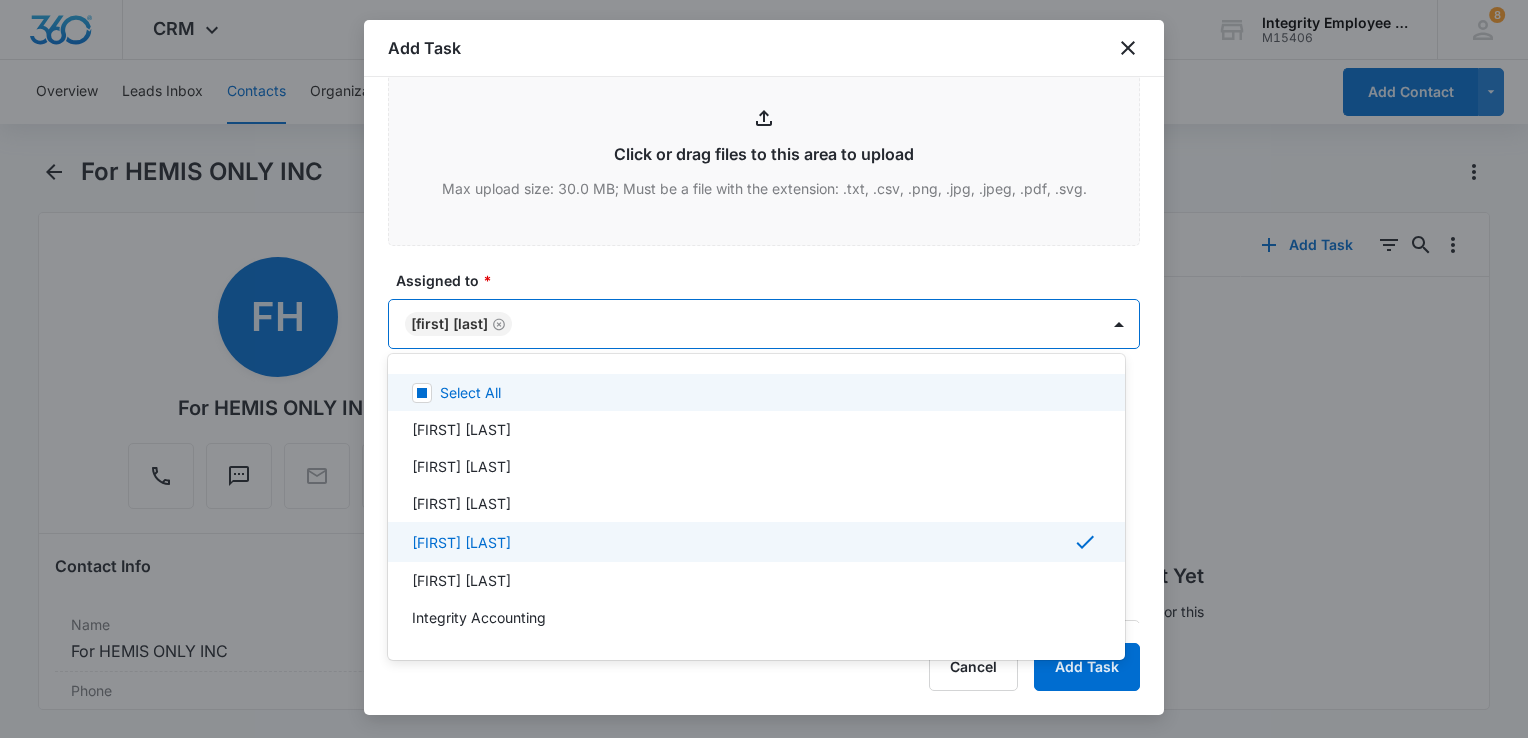 drag, startPoint x: 585, startPoint y: 273, endPoint x: 556, endPoint y: 319, distance: 54.378304 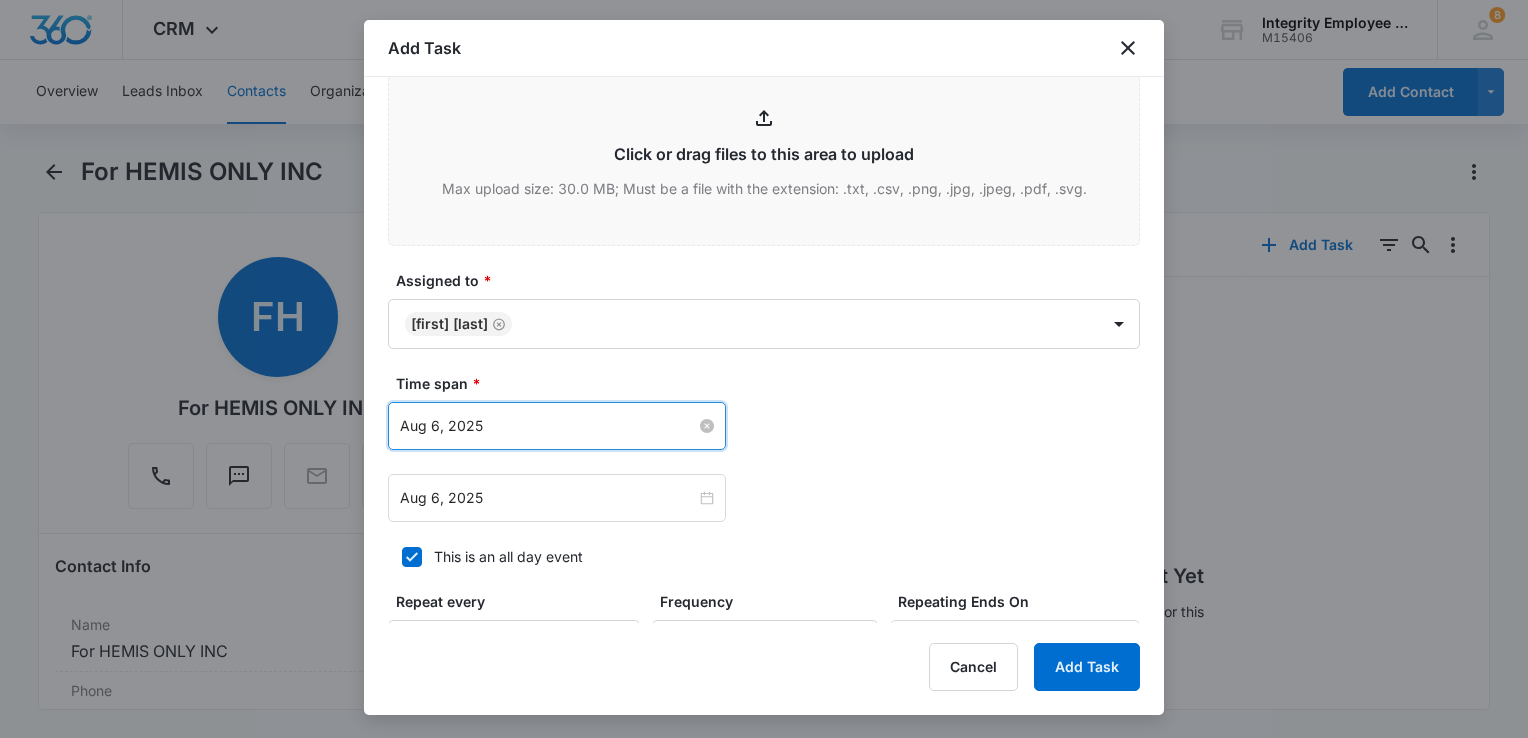 click on "Aug 6, 2025" at bounding box center [548, 426] 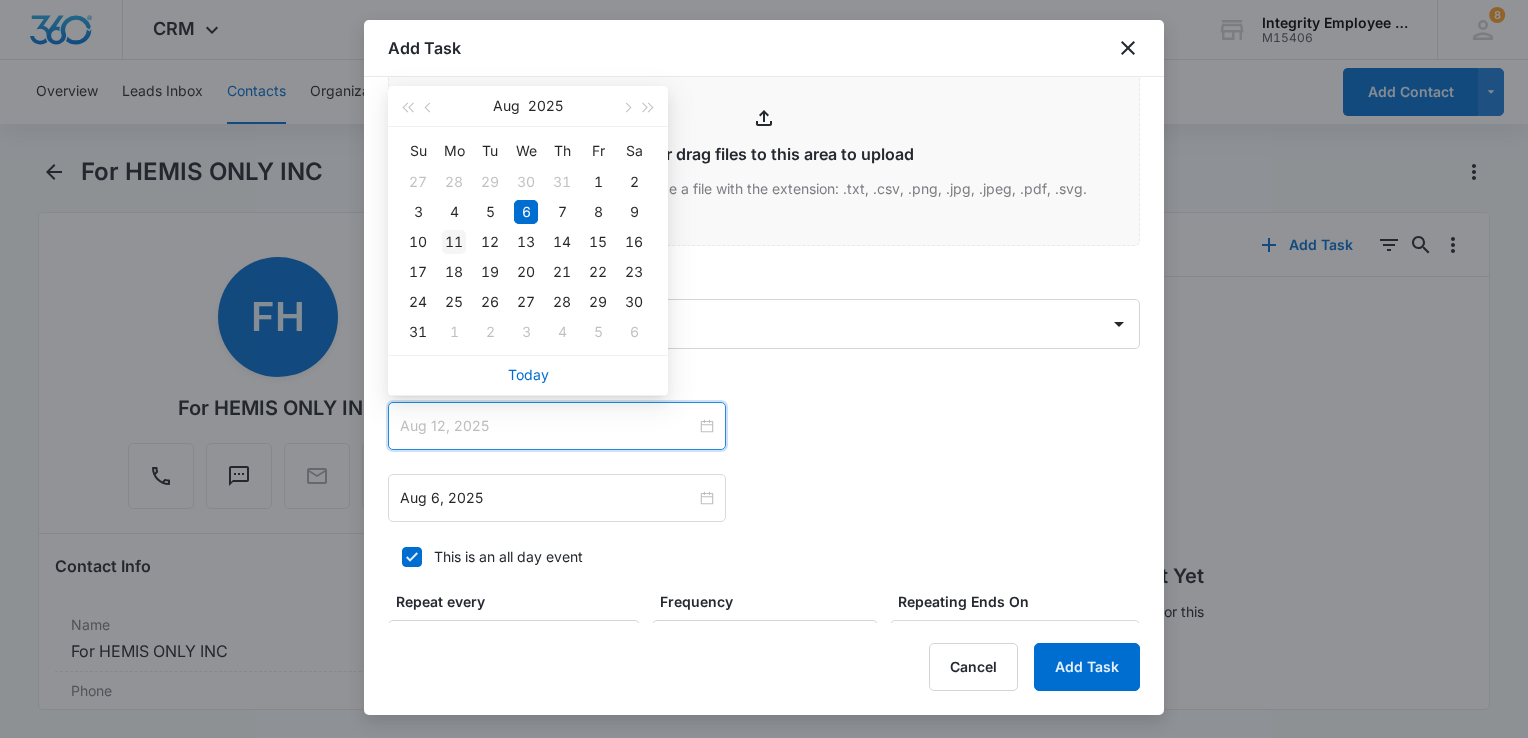 type on "Aug 11, 2025" 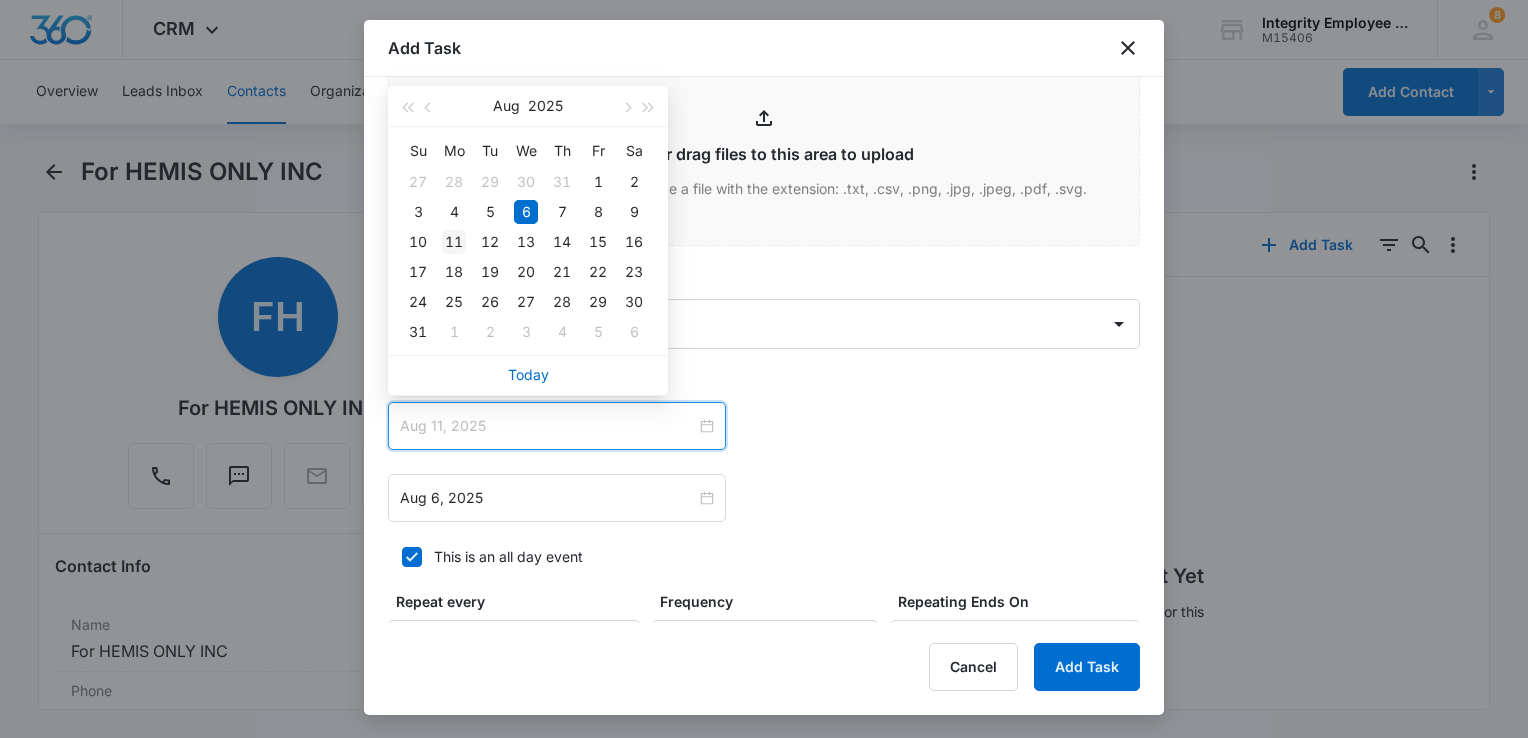 click on "11" at bounding box center [454, 242] 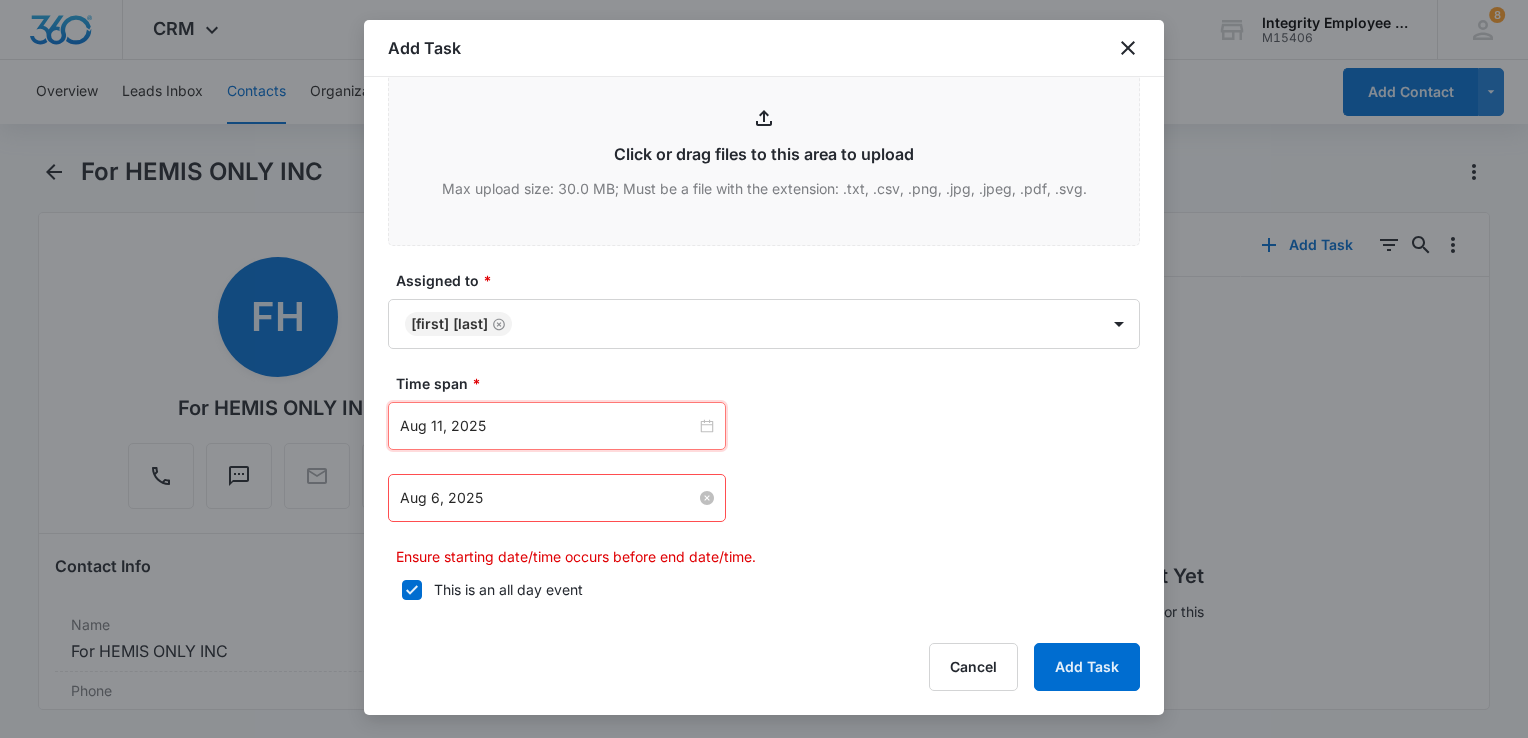 click on "Aug 6, 2025" at bounding box center [548, 498] 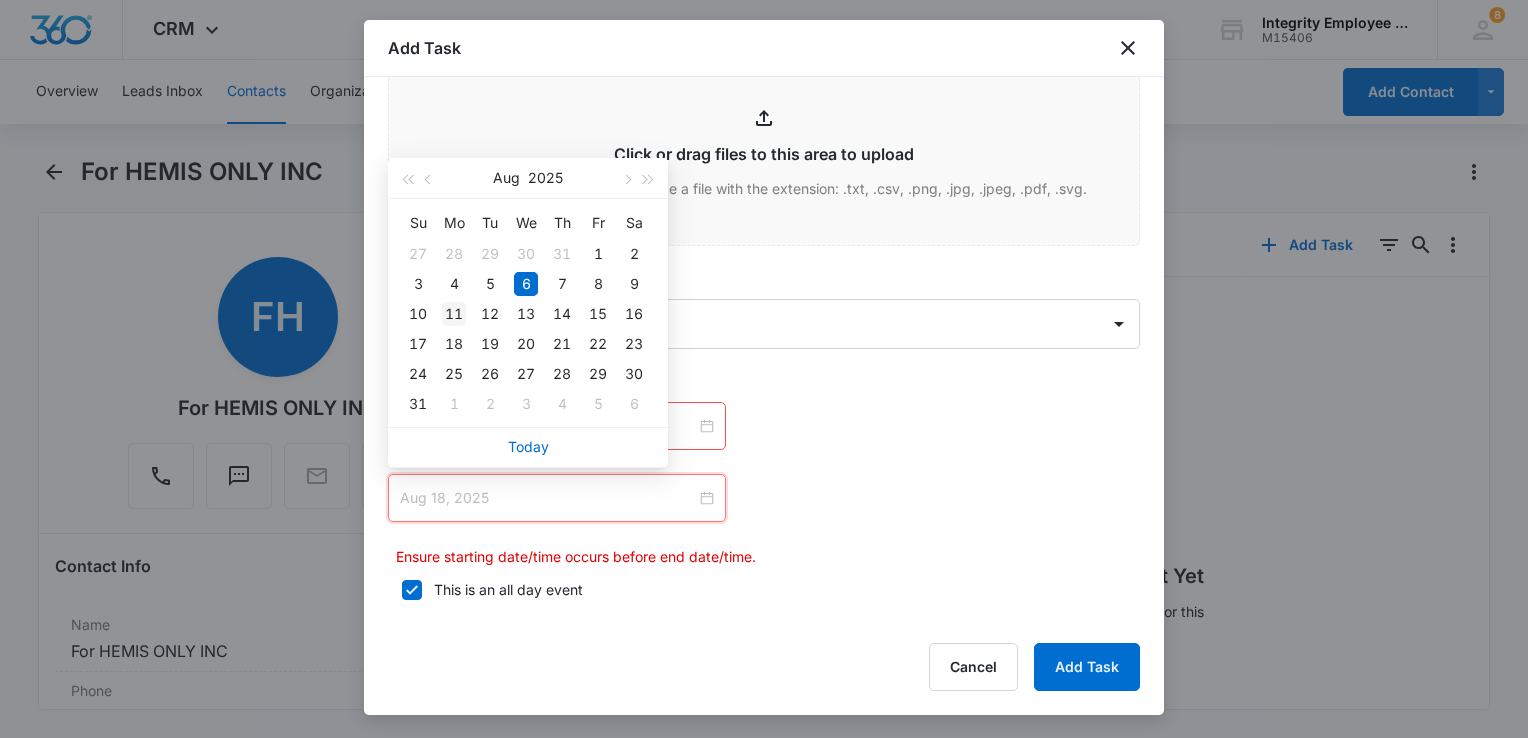 type on "Aug 11, 2025" 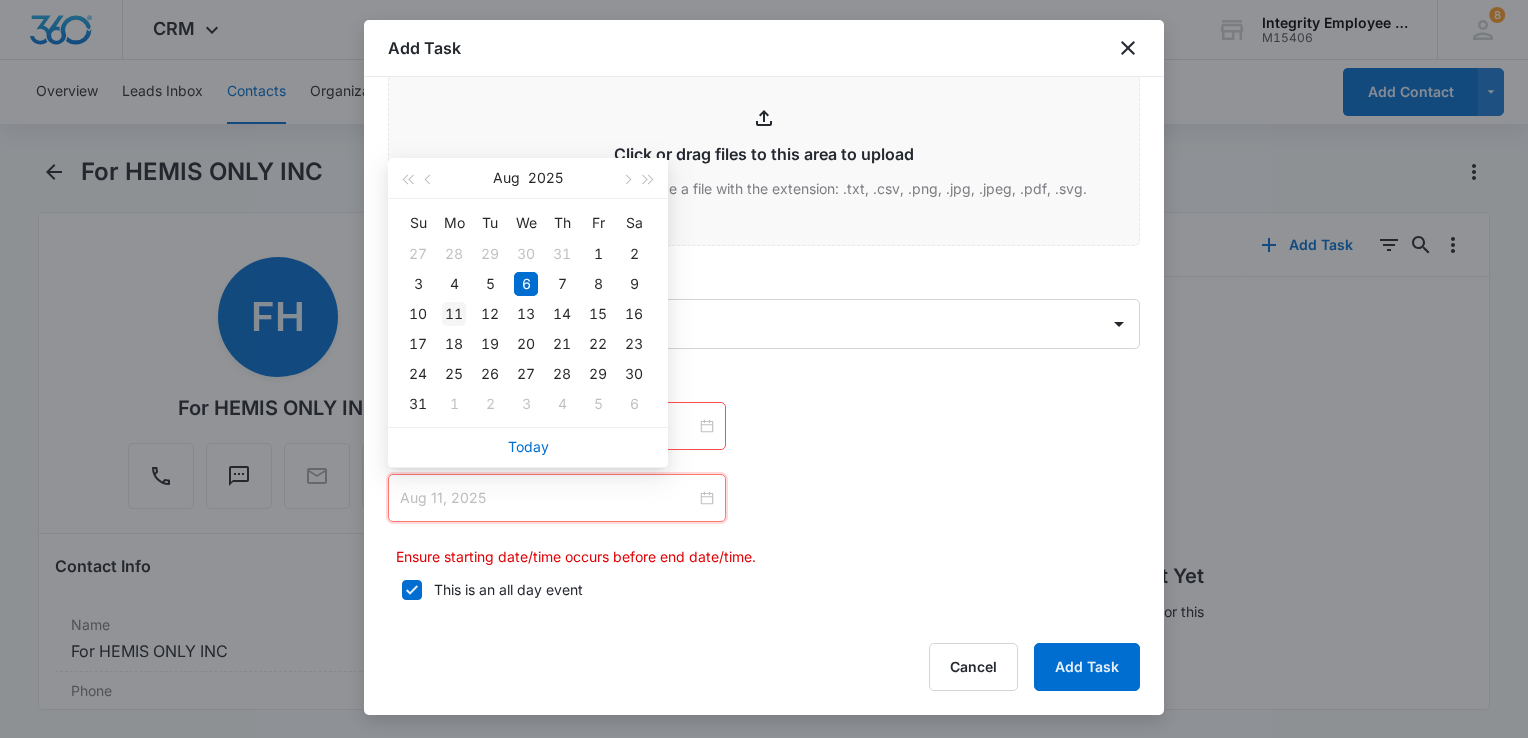click on "11" at bounding box center [454, 314] 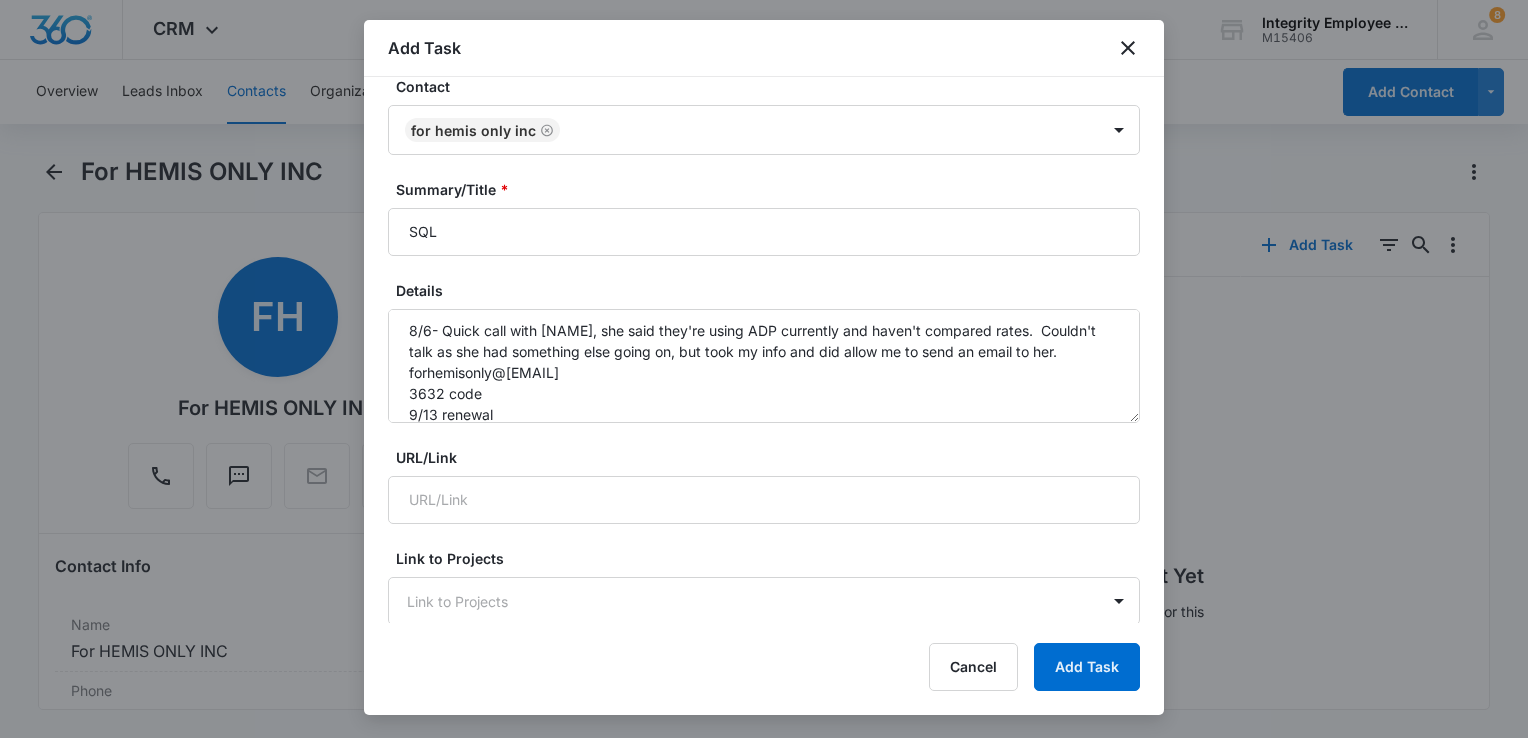 scroll, scrollTop: 212, scrollLeft: 0, axis: vertical 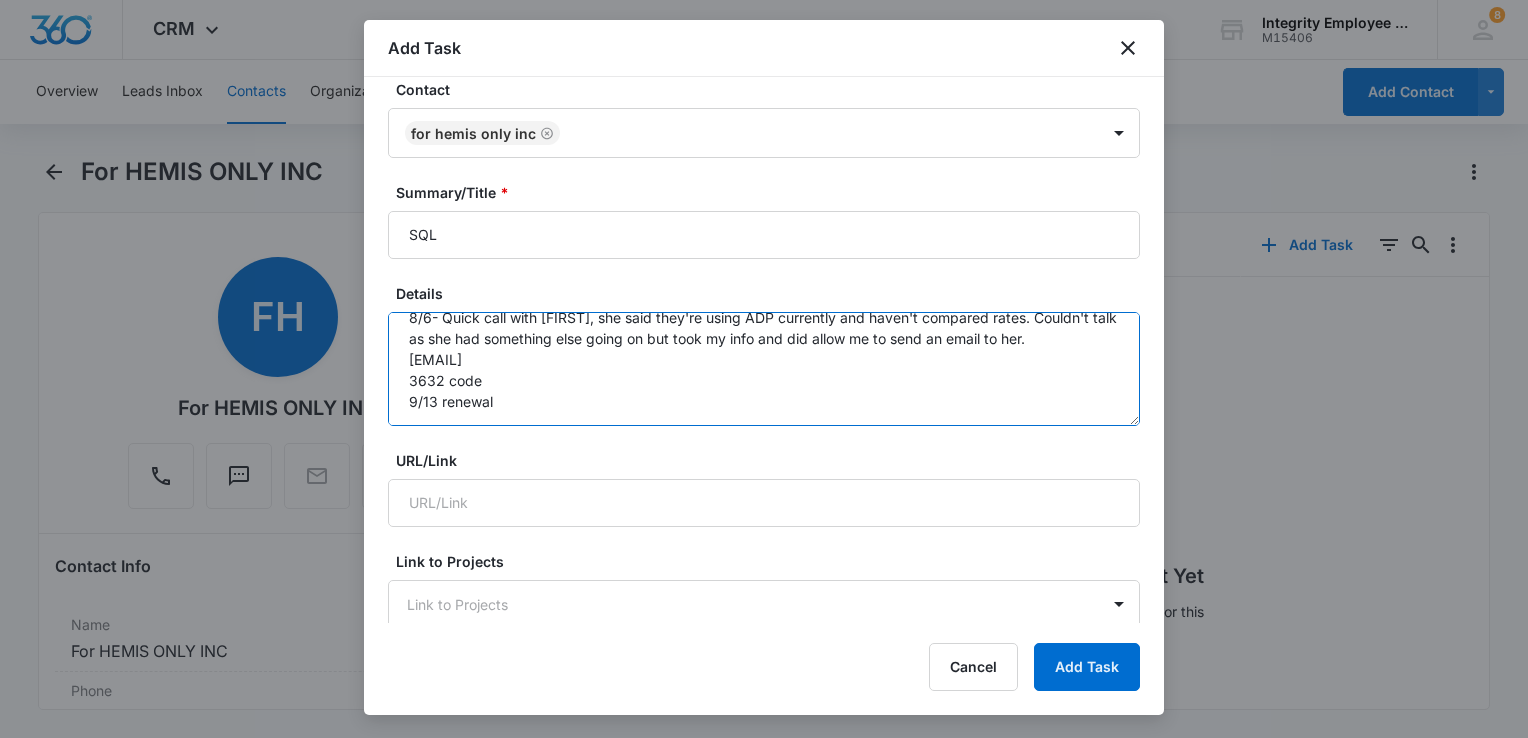 click on "8/6- Quick call with Adell, she said they're using ADP currently and haven't compared rates.  Couldn't talk as she had something else going on but took my info and did allow me to send an email to her.
forhemisonly@gmail.com
3632 code
9/13 renewal" at bounding box center [764, 369] 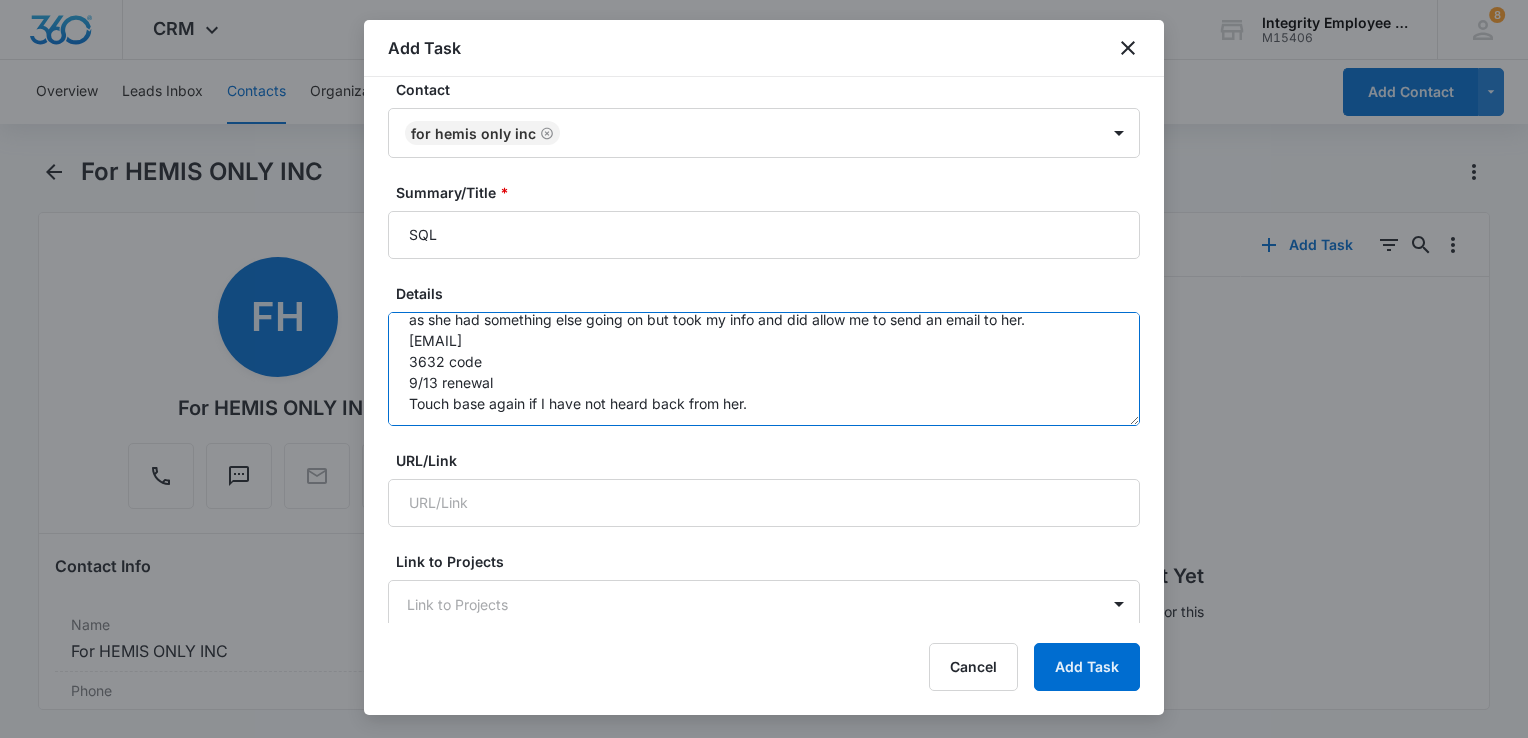 scroll, scrollTop: 42, scrollLeft: 0, axis: vertical 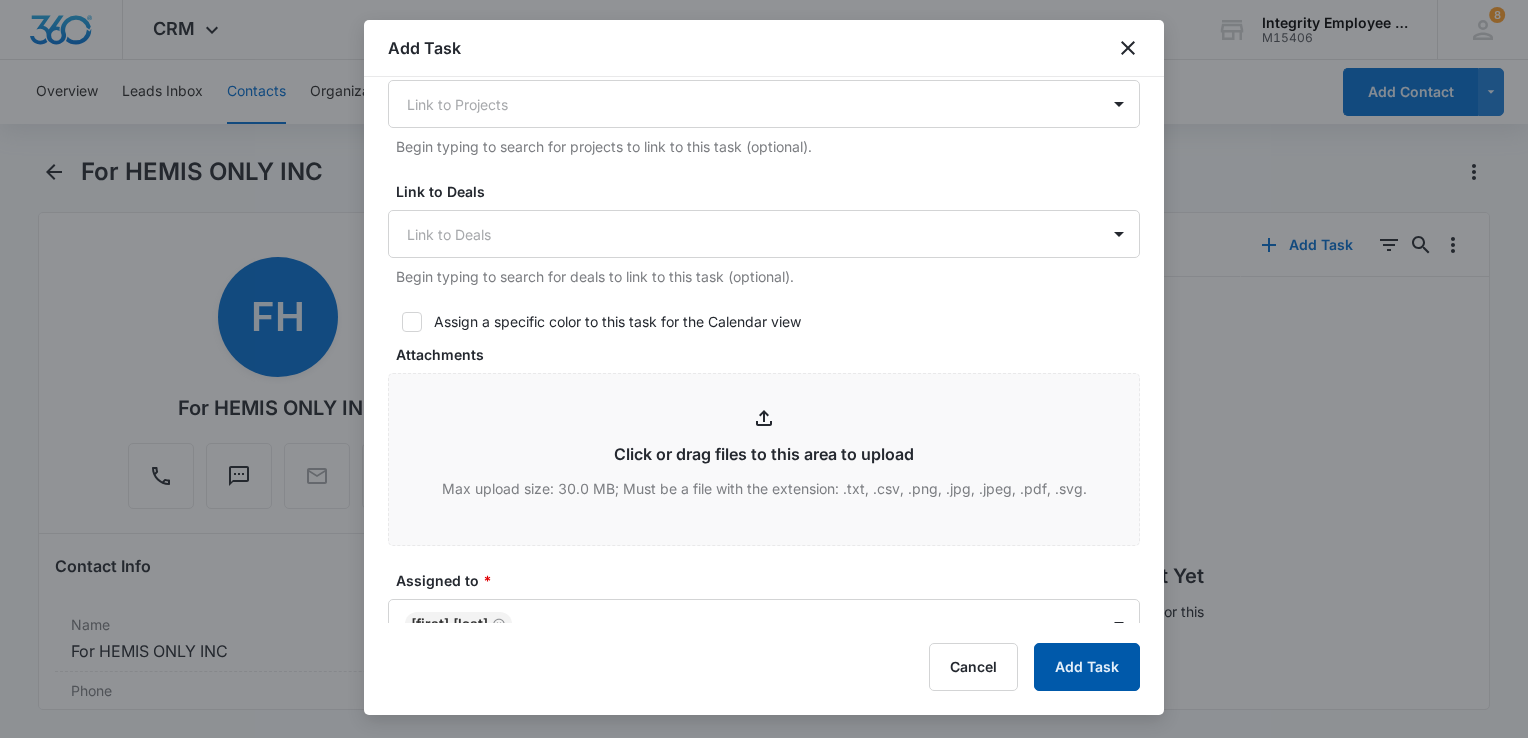 type on "8/6- Quick call with Adell, she said they're using ADP currently and haven't compared rates.  Couldn't talk as she had something else going on but took my info and did allow me to send an email to her.
forhemisonly@gmail.com
3632 code
9/13 renewal
Touch base again if I have not heard back from her." 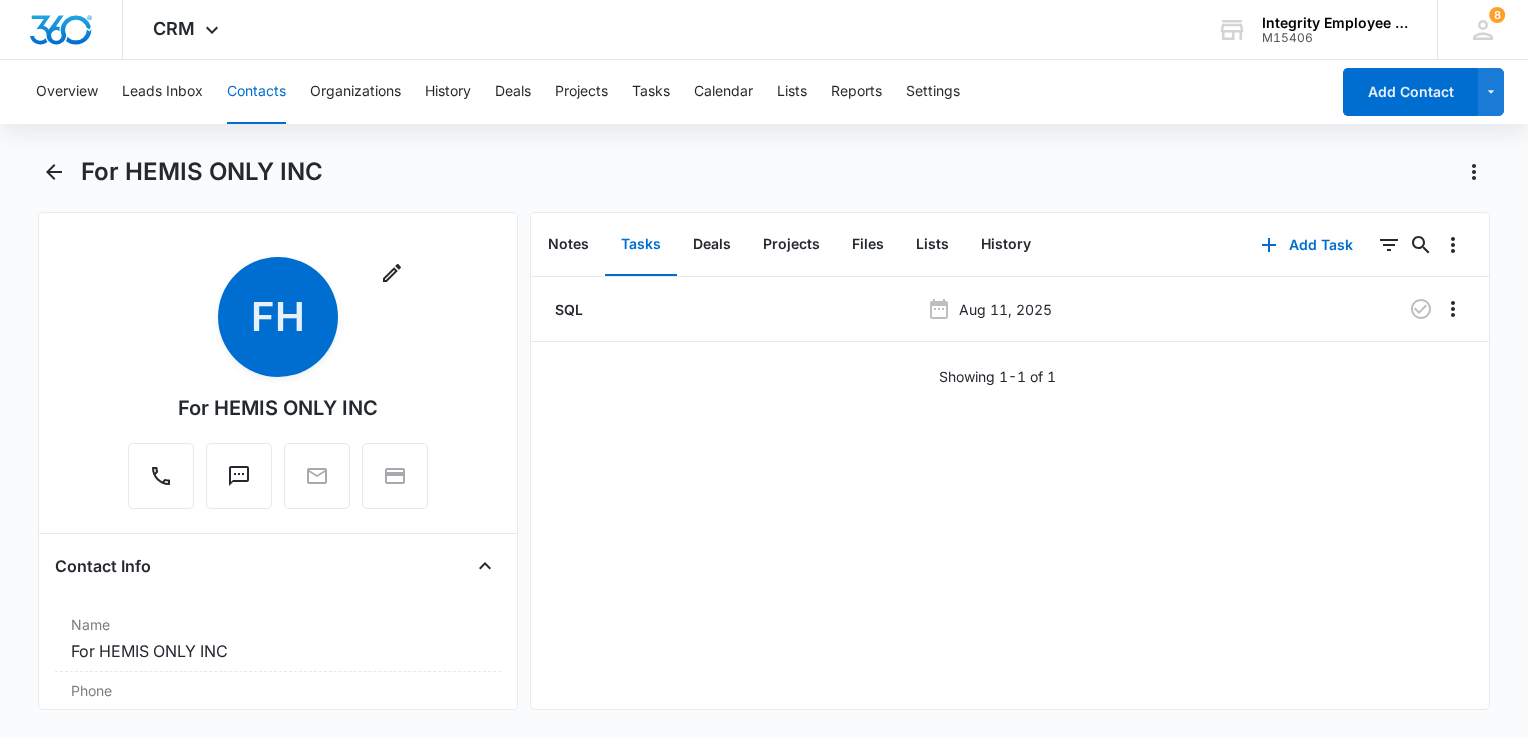 scroll, scrollTop: 0, scrollLeft: 0, axis: both 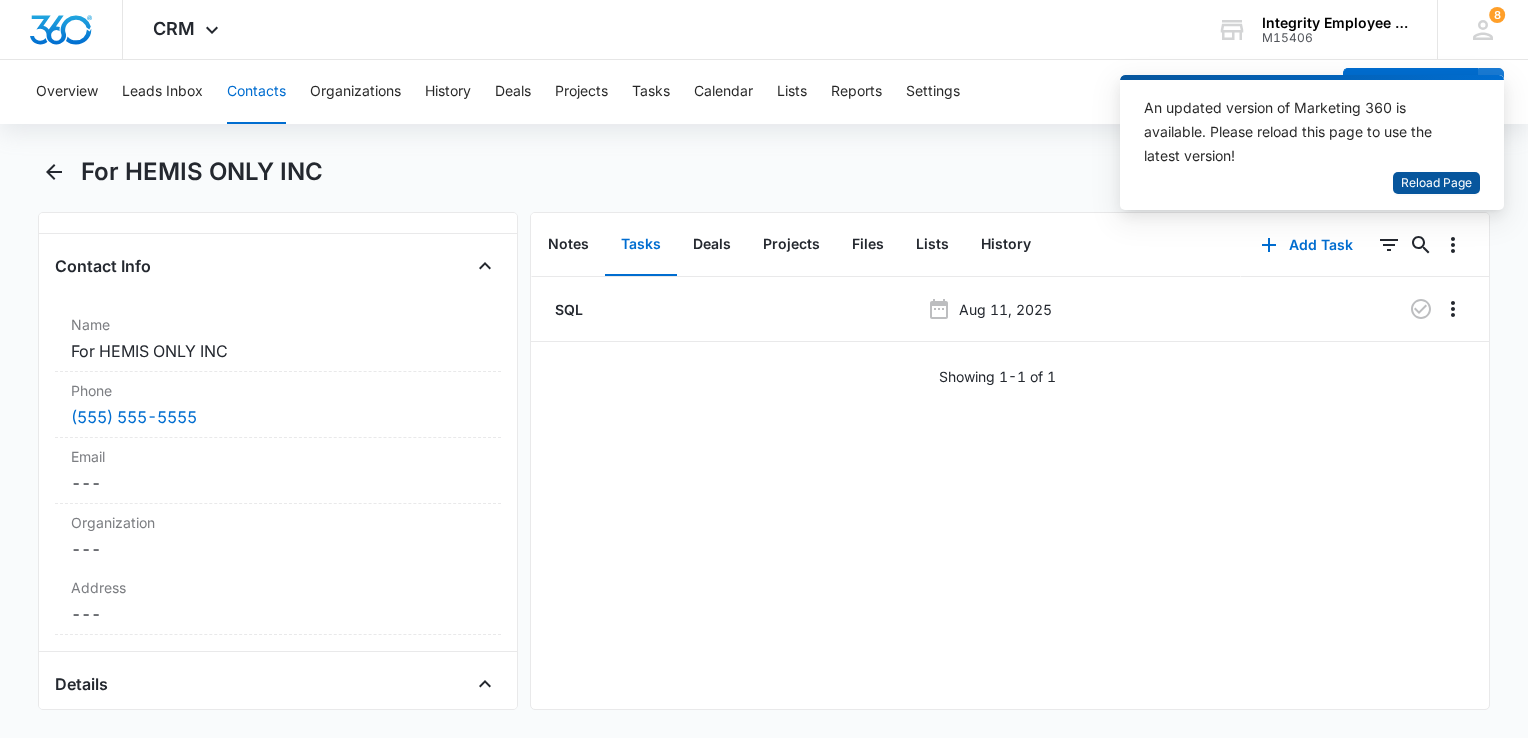 click on "Reload Page" at bounding box center (1436, 183) 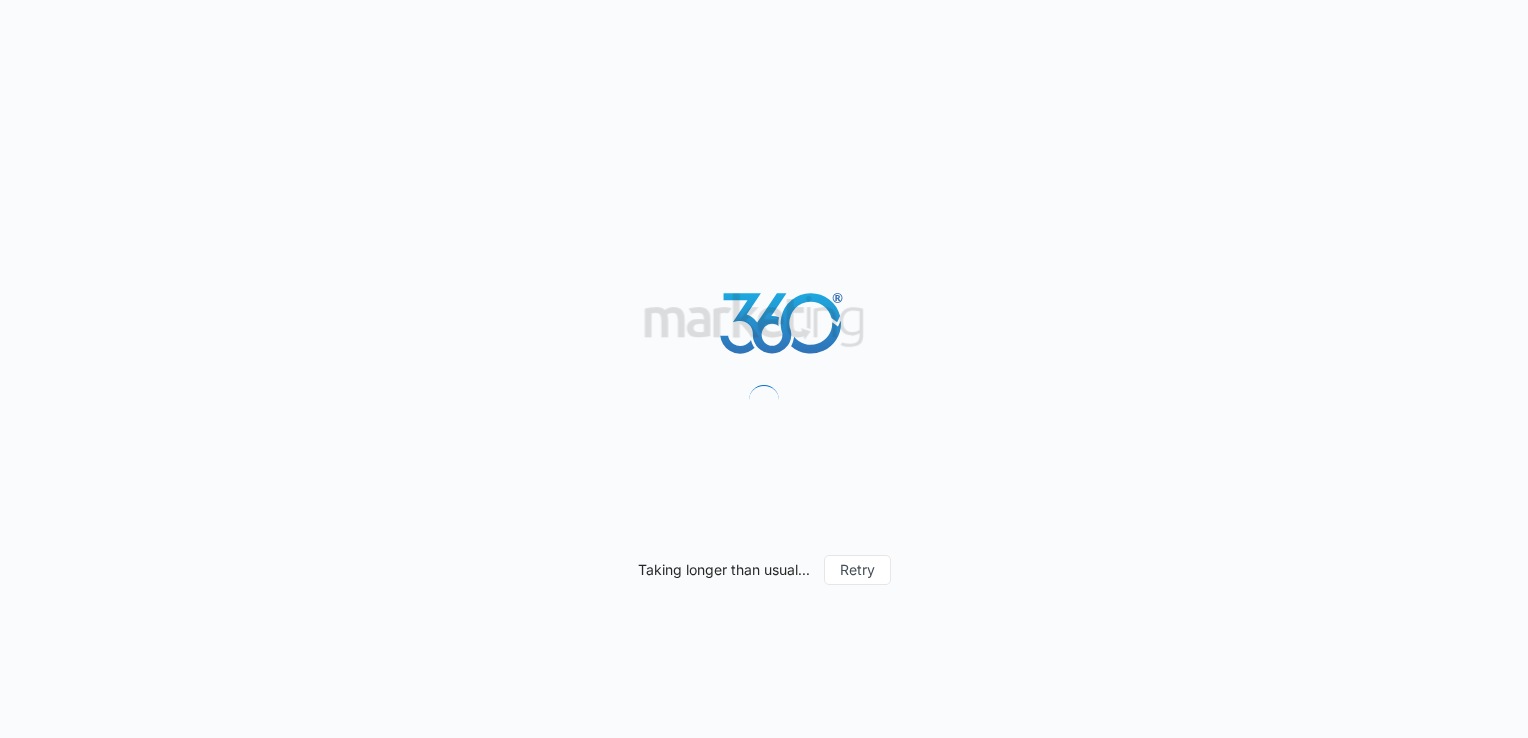 scroll, scrollTop: 0, scrollLeft: 0, axis: both 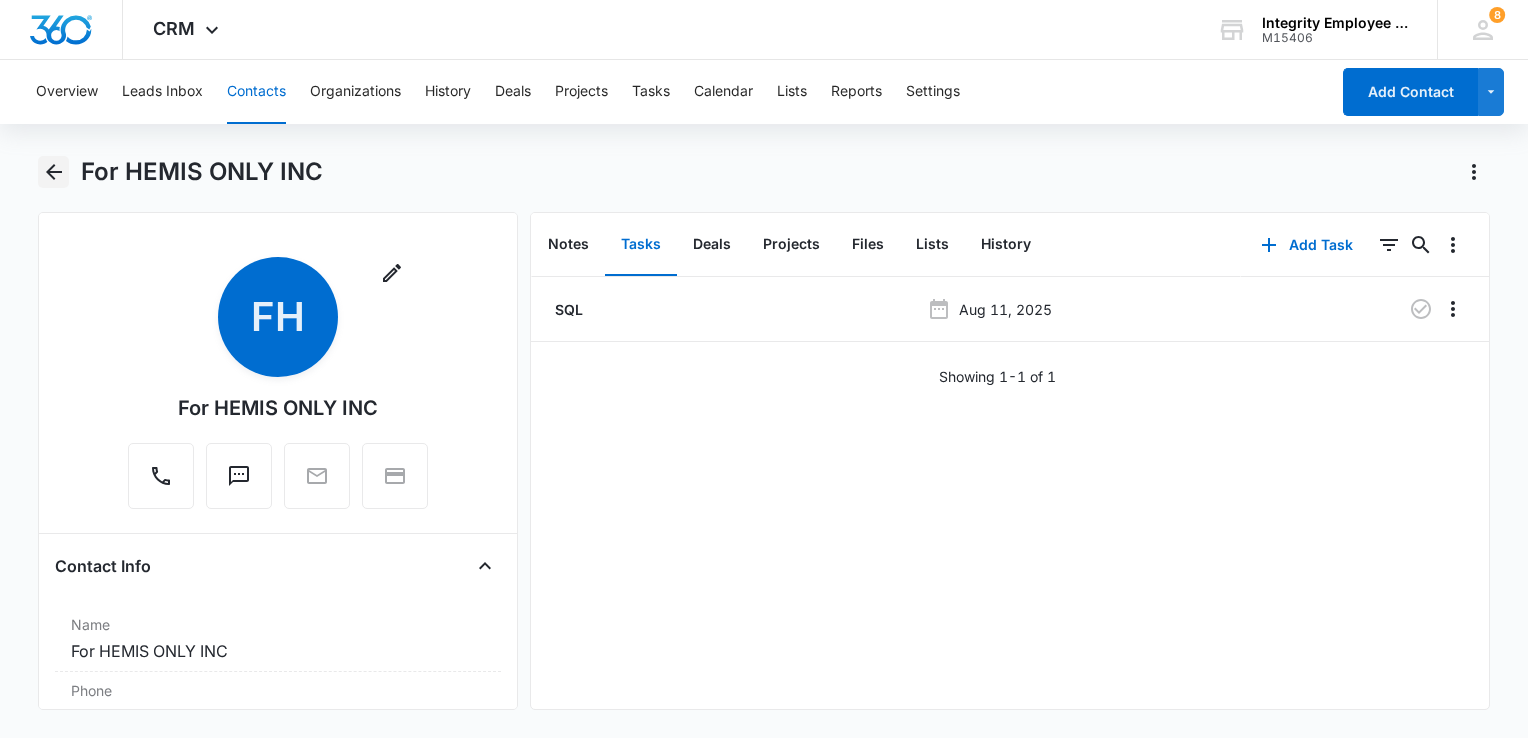 click 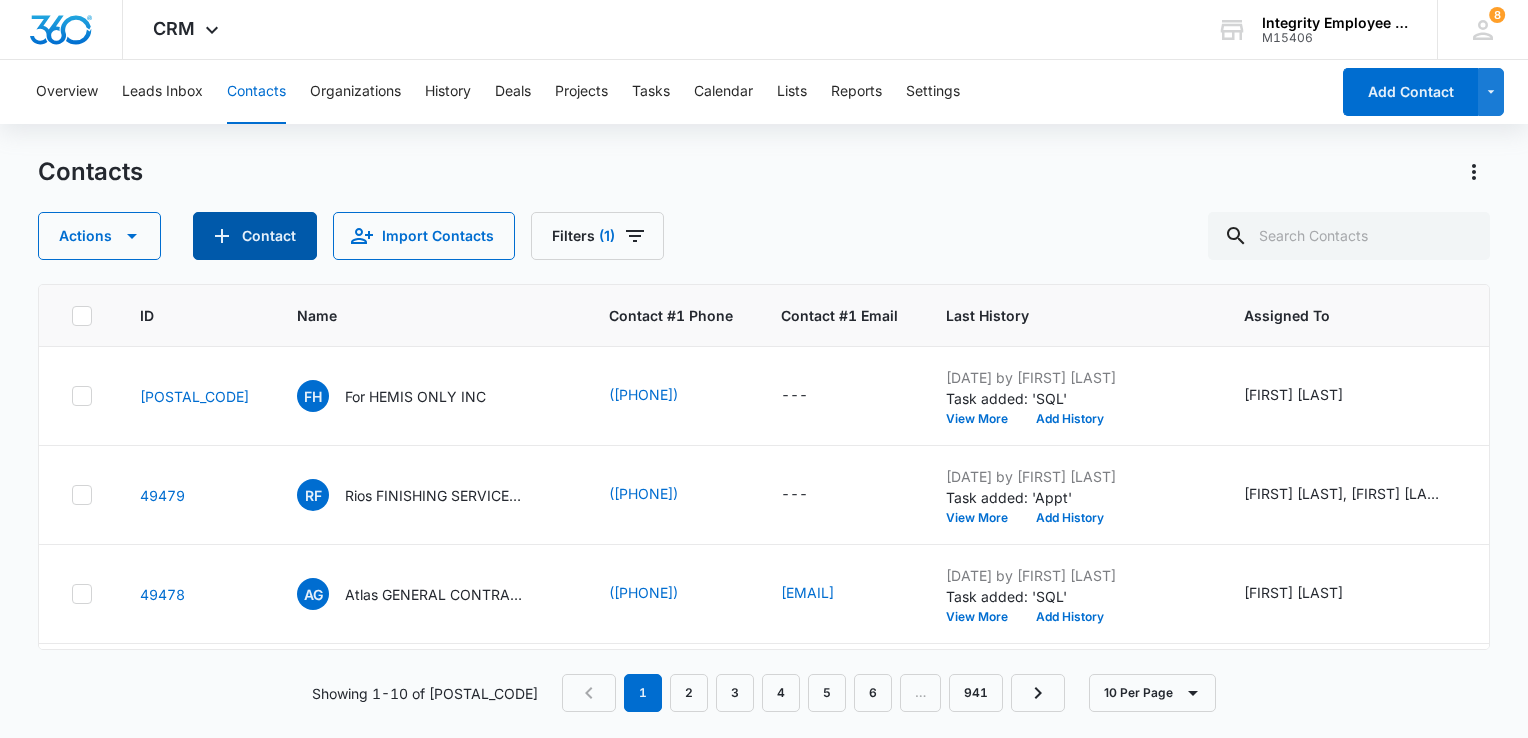 click 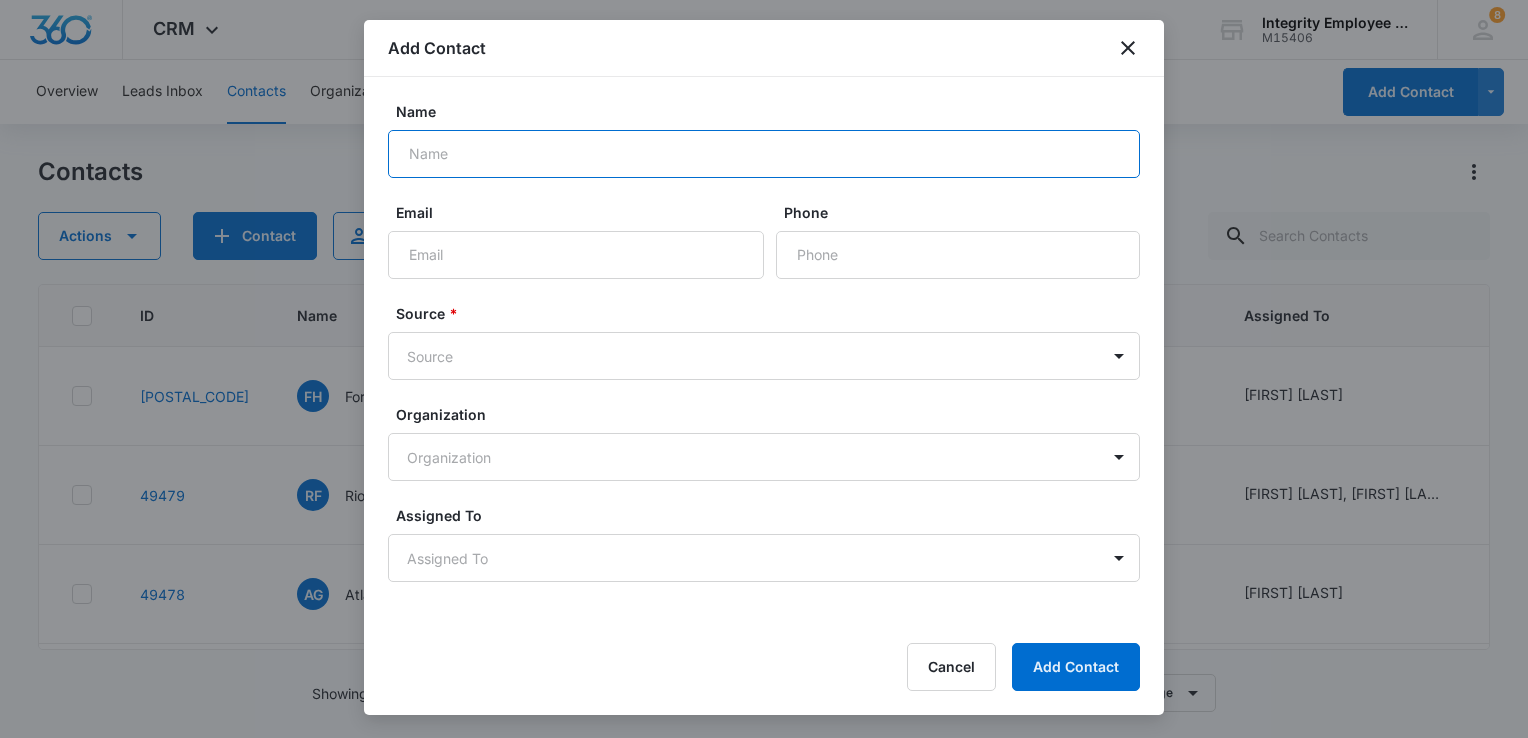 click on "Name" at bounding box center (764, 154) 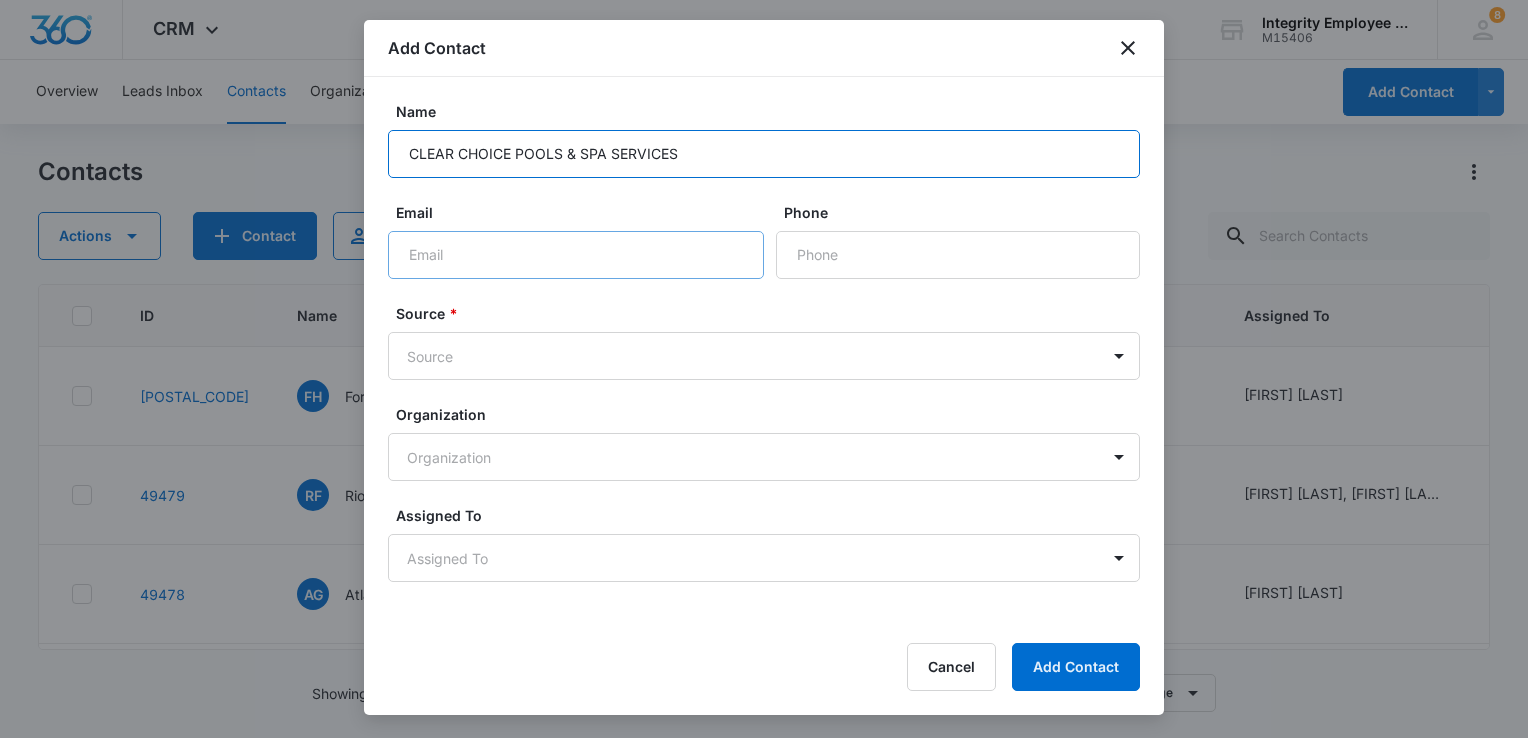 type on "CLEAR CHOICE POOLS & SPA SERVICES" 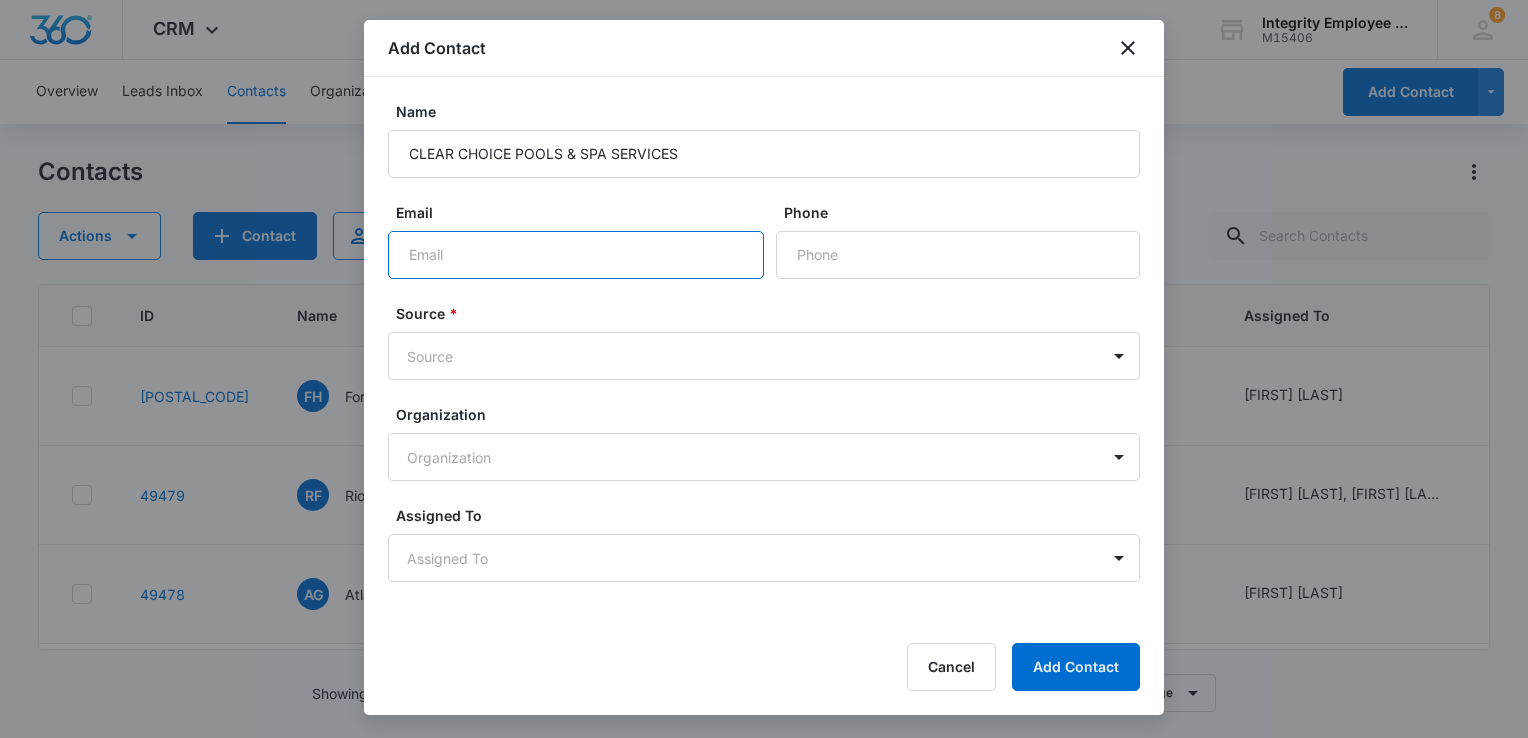 click on "Email" at bounding box center (576, 255) 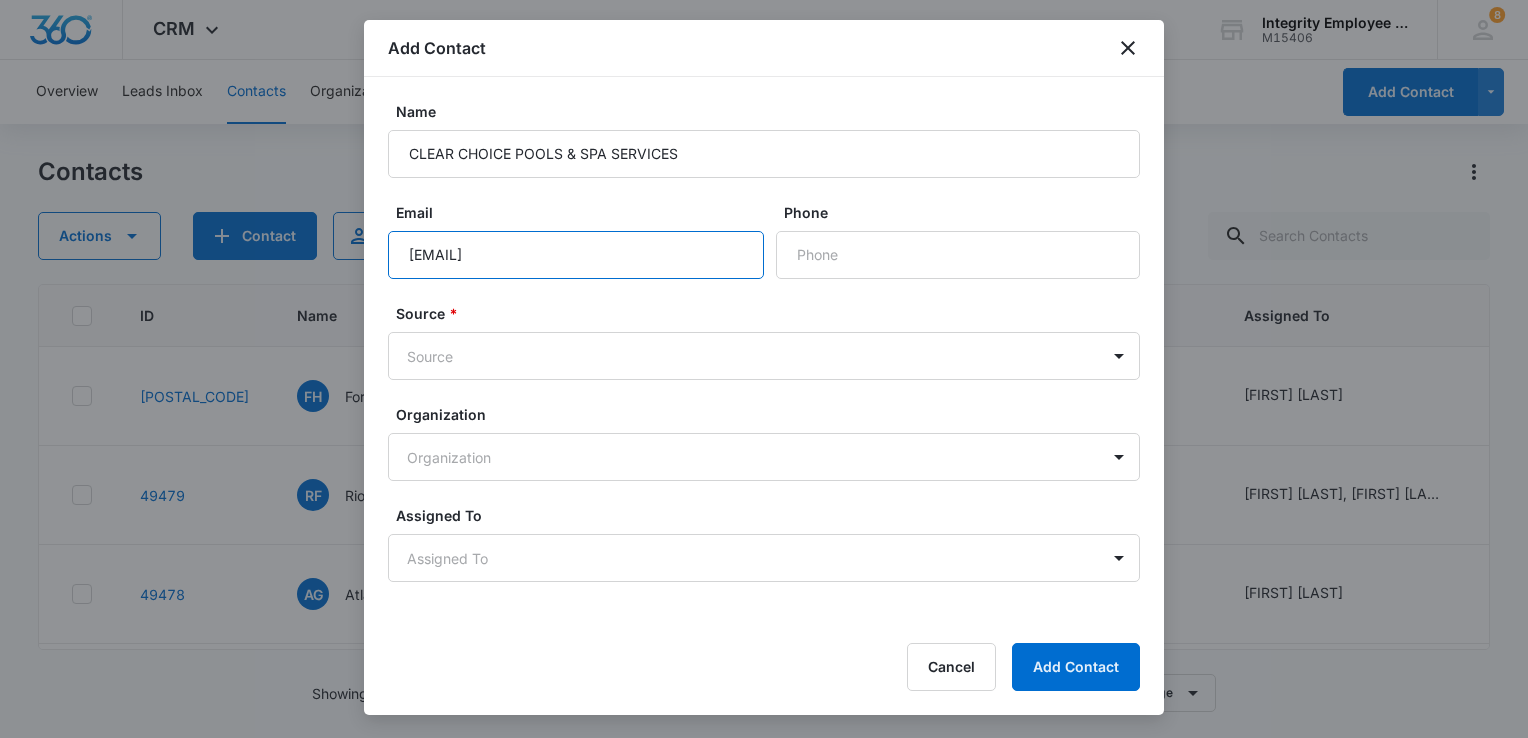 type on "[EMAIL]" 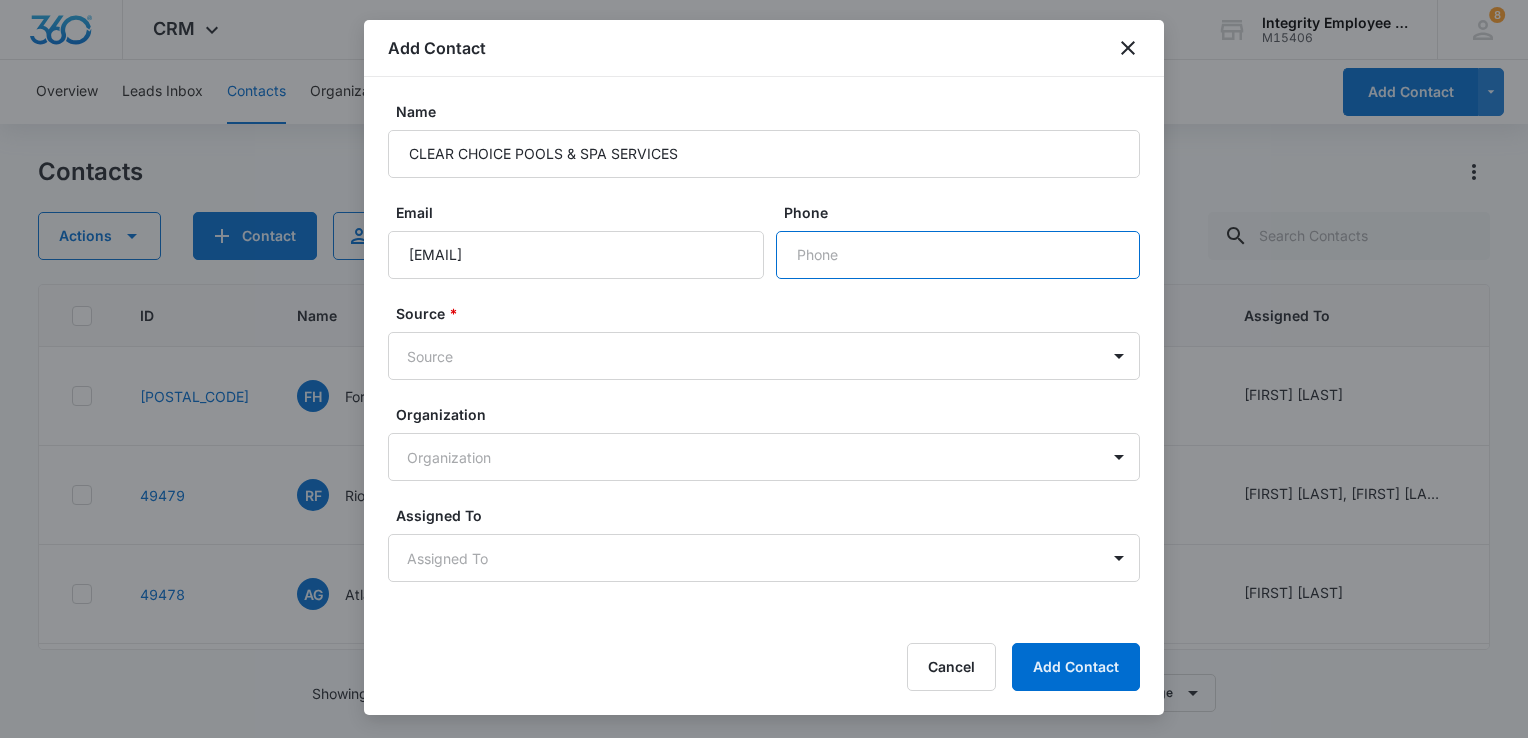 click on "Phone" at bounding box center [958, 255] 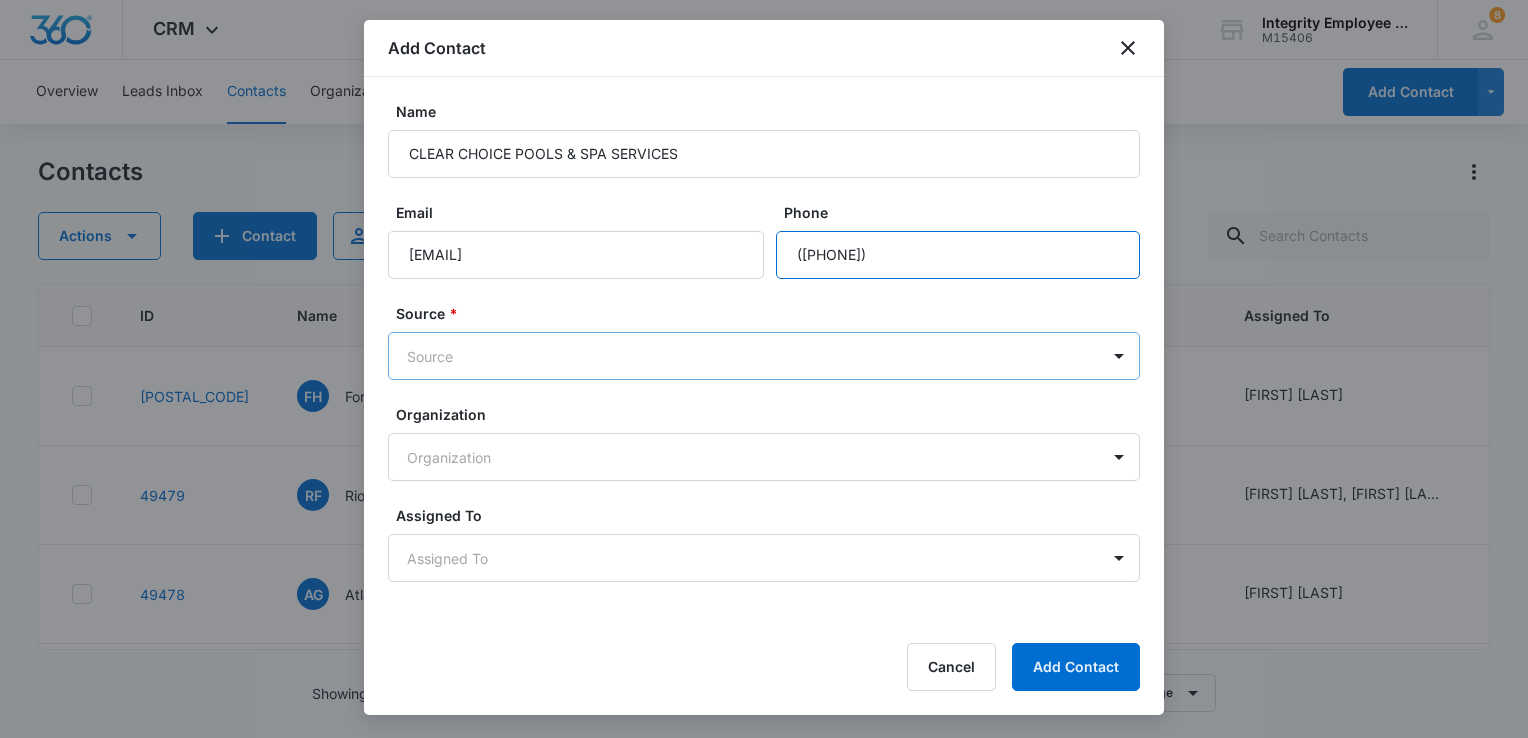 type on "([PHONE])" 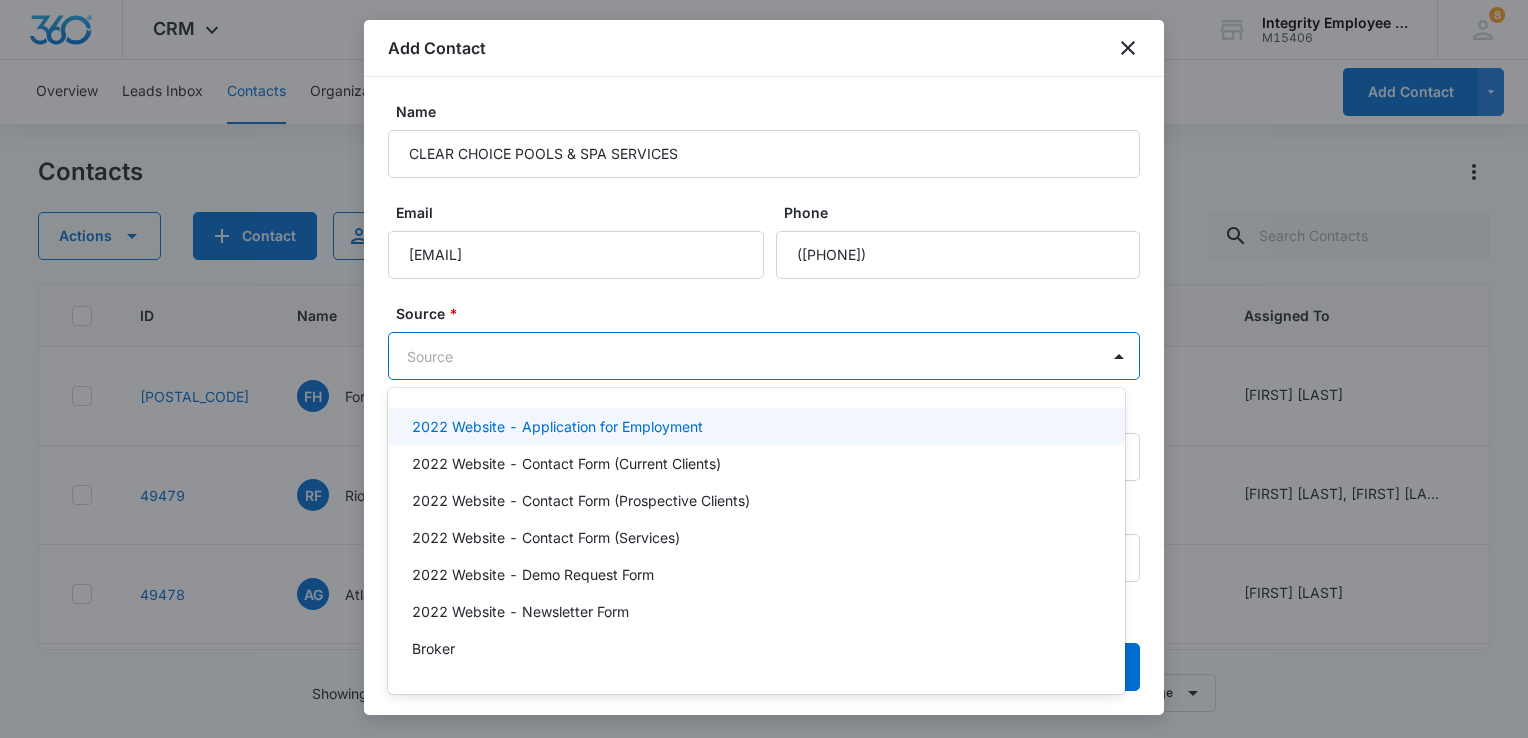 click on "CRM Apps Reputation Websites Forms CRM Email Social Shop Payments POS Content Ads Intelligence Files Brand Settings Integrity Employee Leasing M15406 Your Accounts View All 8 DV [FIRST] [LAST] [EMAIL] My Profile 8 Notifications Support Logout Terms & Conditions &nbsp; • &nbsp; Privacy Policy Overview Leads Inbox Contacts Organizations History Deals Projects Tasks Calendar Lists Reports Settings Add Contact Contacts Actions Contact Import Contacts Filters (1) ID Name Contact #1 Phone Contact #1 Email Last History Assigned To Type Status Company Address Communication Contact #1 First Contact #1 Last Contact #2 First Contact #2 Last Contact #2 Phone 49481 FH For HEMIS ONLY INC ([PHONE]) --- Aug 6, 2025 by [FIRST] [LAST] Task added: 'SQL' View More Add History [FIRST] [LAST] Lead Cold --- --- Adell --- --- --- --- 49479 RF Rios FINISHING SERVICES LLC ([PHONE]) --- Aug 5, 2025 by [FIRST] [LAST] Task added: 'Appt' View More Add History [FIRST] [LAST], [FIRST] [LAST] Lead Warm --- --- Carlos --- --- ---" at bounding box center [764, 369] 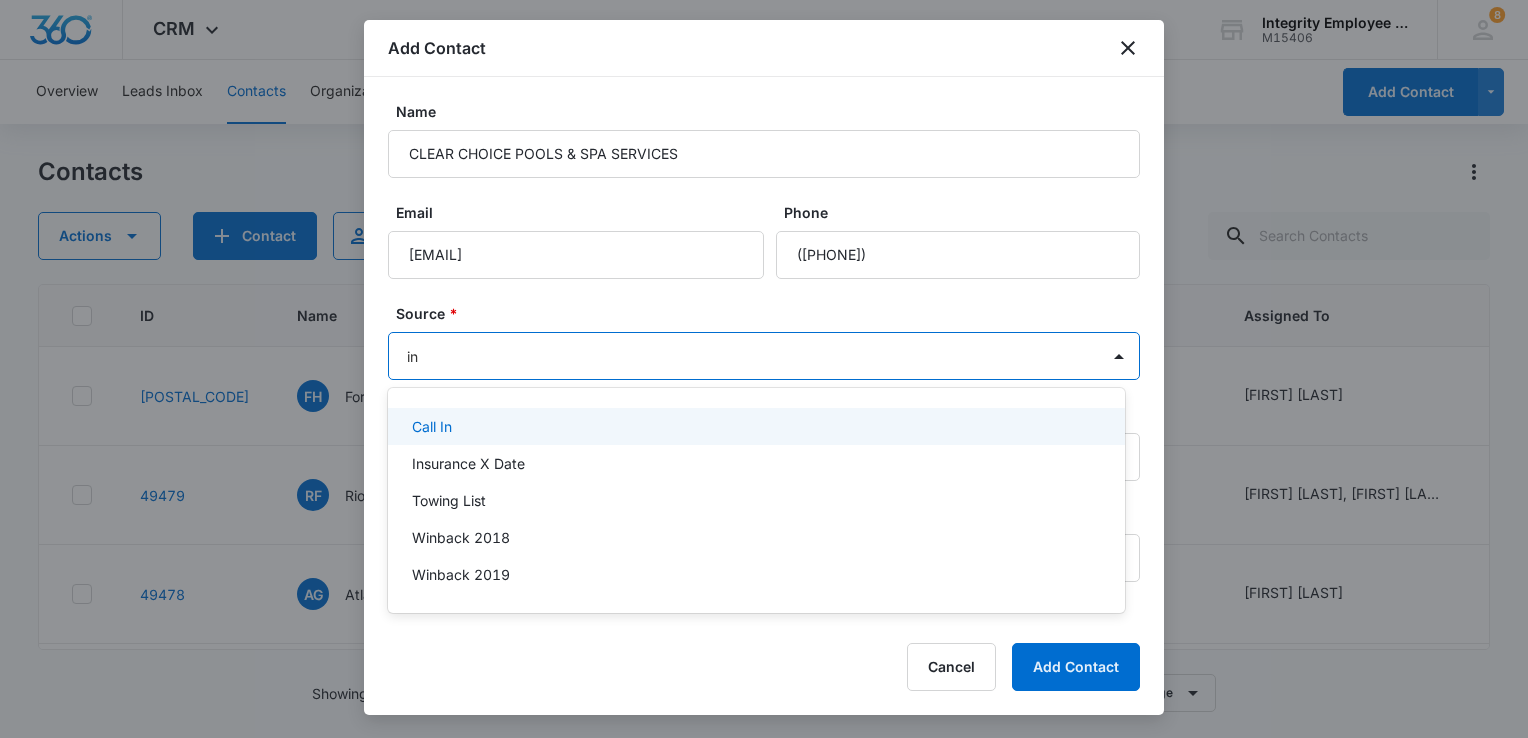 type on "ins" 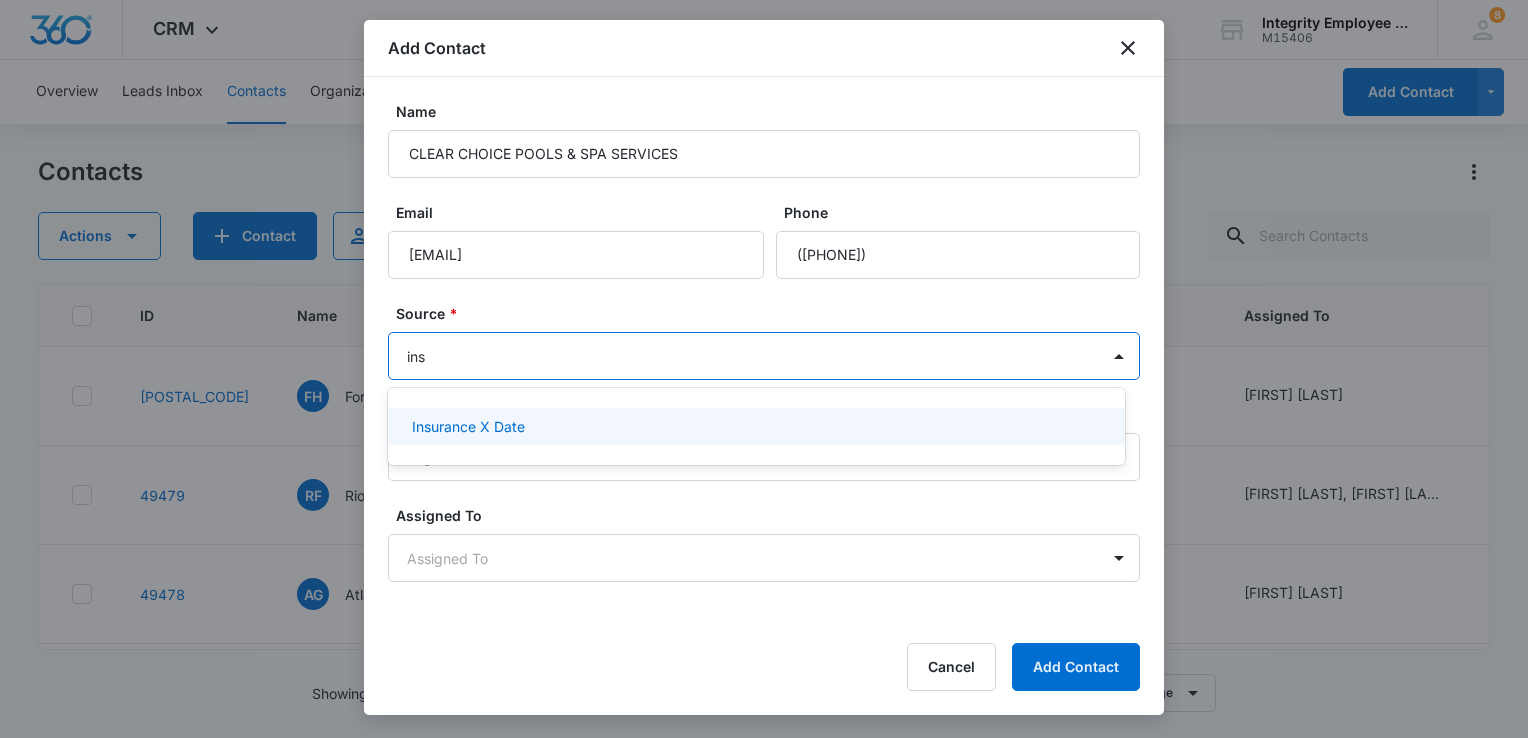type 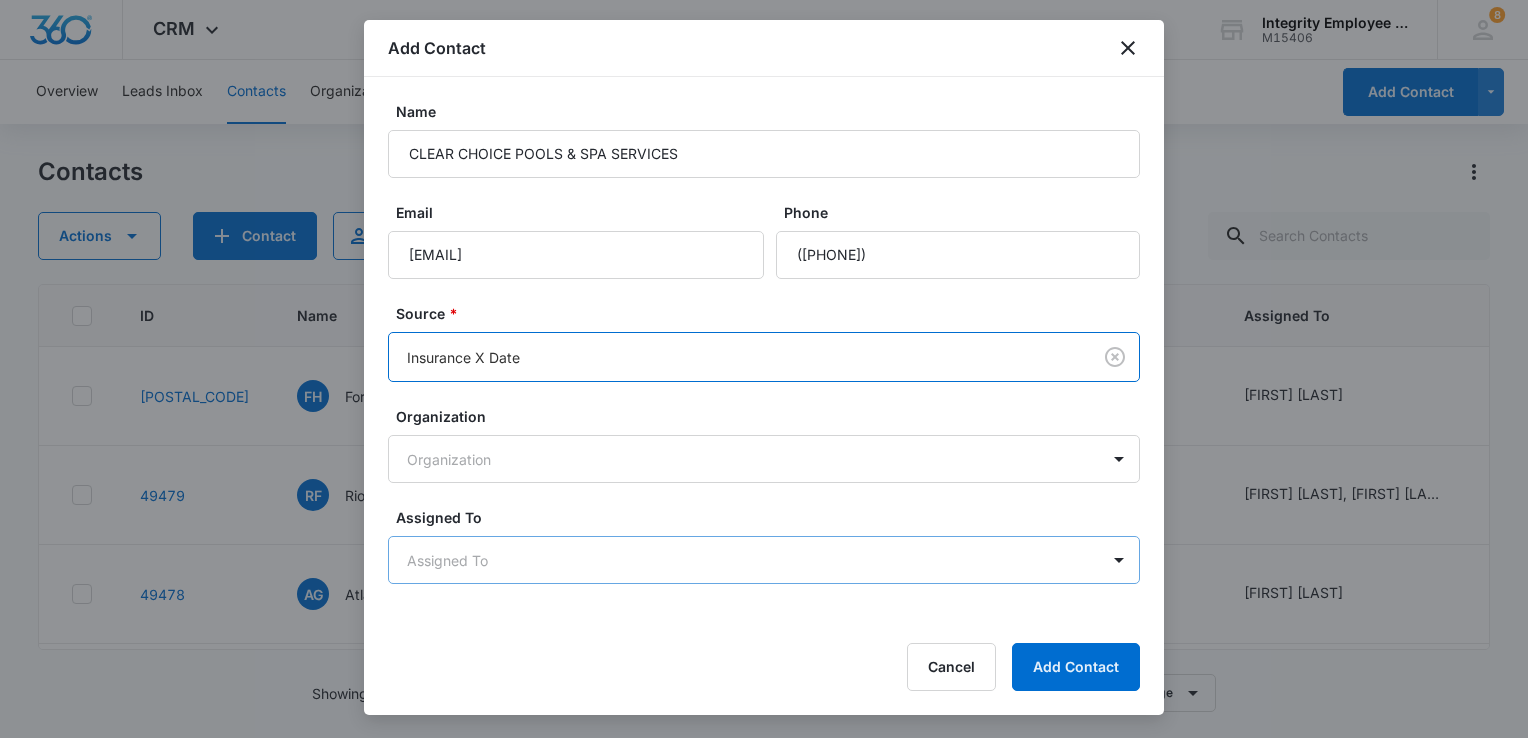 click on "CRM Apps Reputation Websites Forms CRM Email Social Shop Payments POS Content Ads Intelligence Files Brand Settings Integrity Employee Leasing M15406 Your Accounts View All 8 DV [FIRST] [LAST] [EMAIL] My Profile 8 Notifications Support Logout Terms & Conditions &nbsp; • &nbsp; Privacy Policy Overview Leads Inbox Contacts Organizations History Deals Projects Tasks Calendar Lists Reports Settings Add Contact Contacts Actions Contact Import Contacts Filters (1) ID Name Contact #1 Phone Contact #1 Email Last History Assigned To Type Status Company Address Communication Contact #1 First Contact #1 Last Contact #2 First Contact #2 Last Contact #2 Phone 49481 FH For HEMIS ONLY INC ([PHONE]) --- Aug 6, 2025 by [FIRST] [LAST] Task added: 'SQL' View More Add History [FIRST] [LAST] Lead Cold --- --- Adell --- --- --- --- 49479 RF Rios FINISHING SERVICES LLC ([PHONE]) --- Aug 5, 2025 by [FIRST] [LAST] Task added: 'Appt' View More Add History [FIRST] [LAST], [FIRST] [LAST] Lead Warm --- --- Carlos --- --- ---" at bounding box center [764, 369] 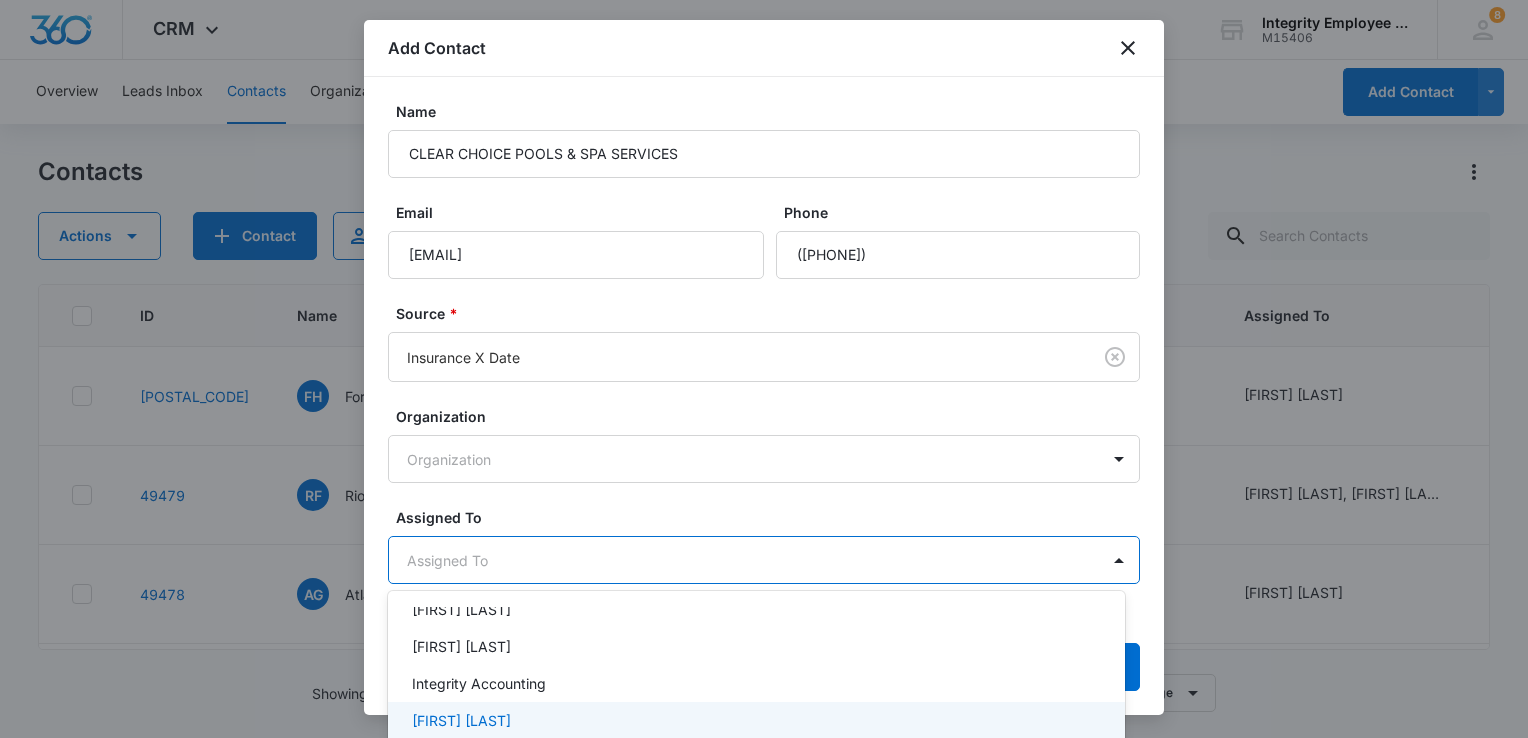 scroll, scrollTop: 124, scrollLeft: 0, axis: vertical 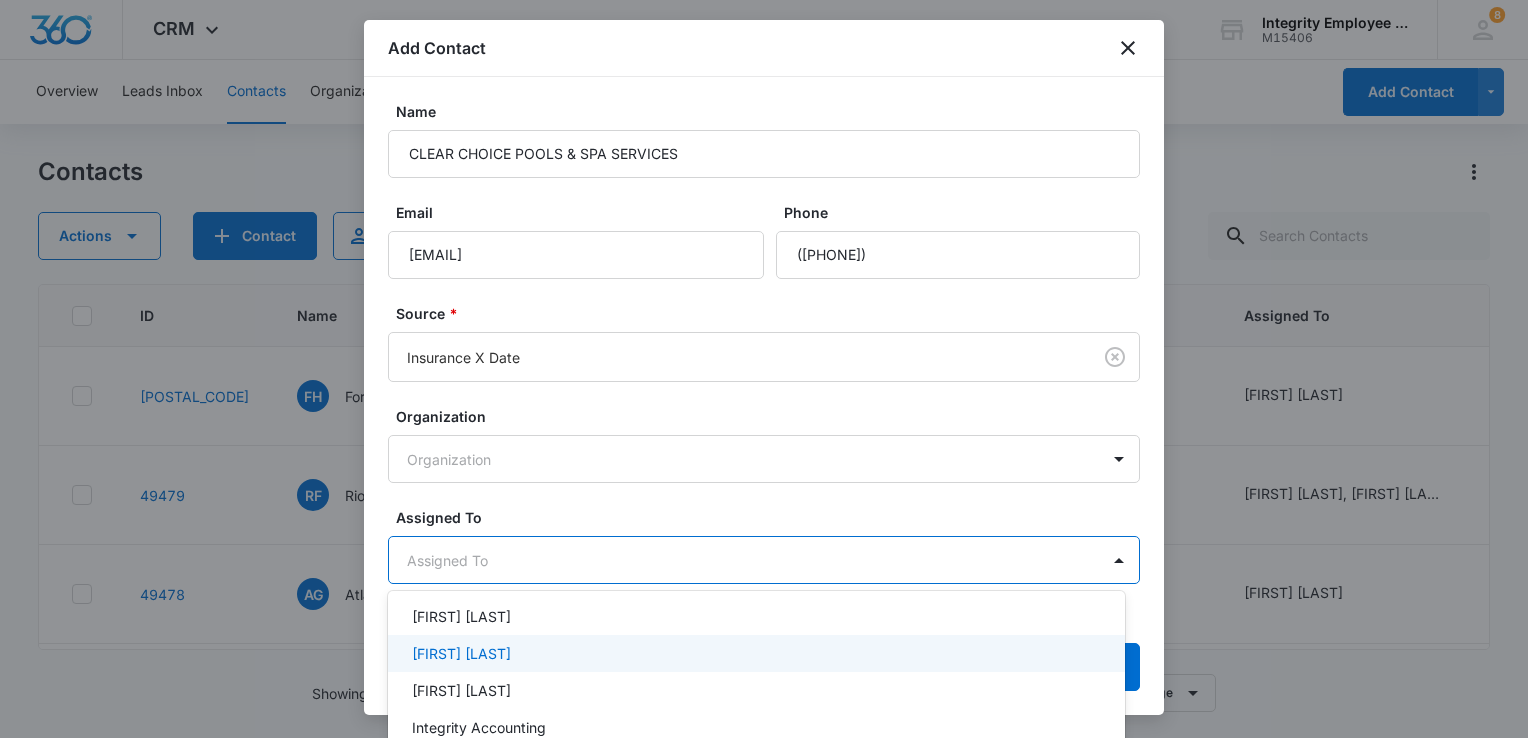 click on "[FIRST] [LAST]" at bounding box center [754, 653] 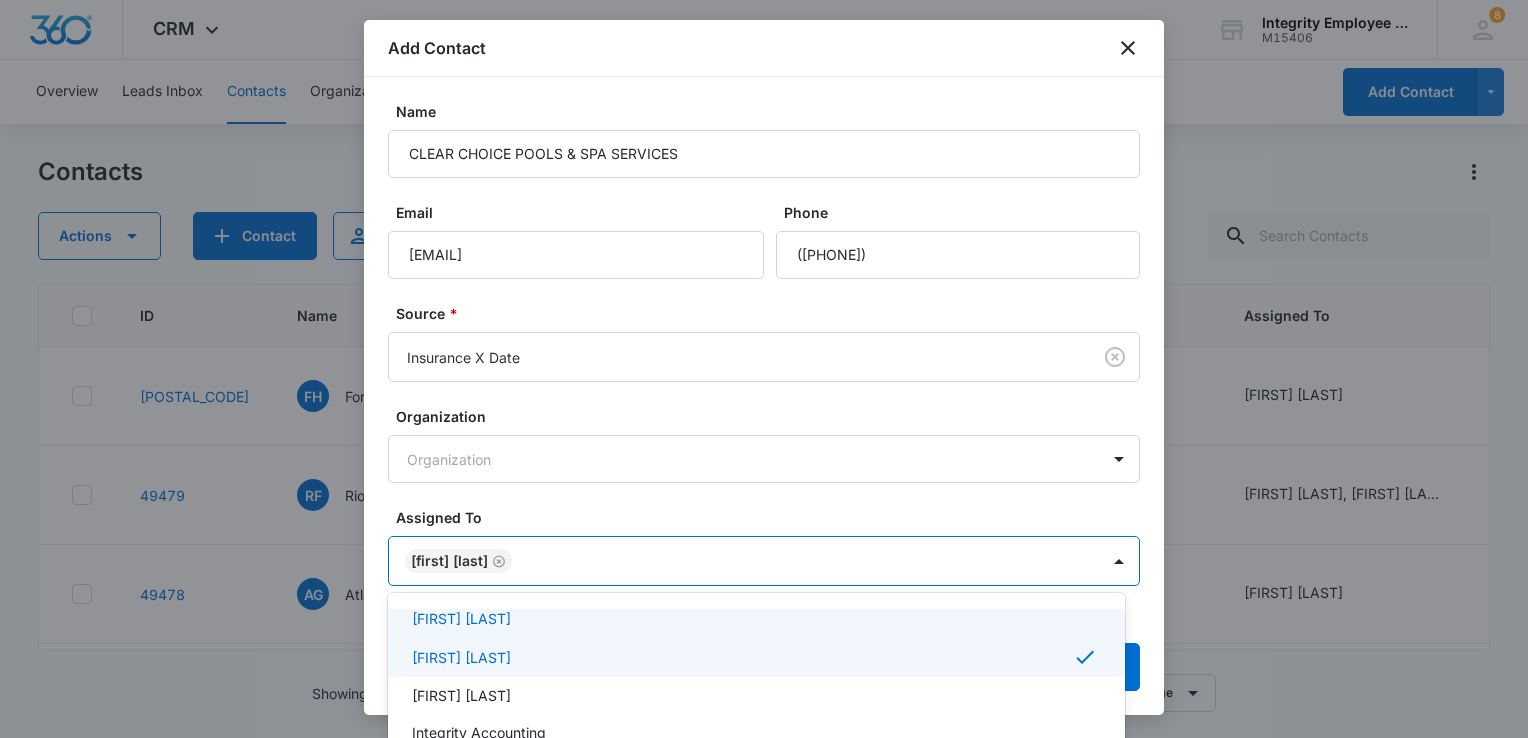 click at bounding box center [764, 369] 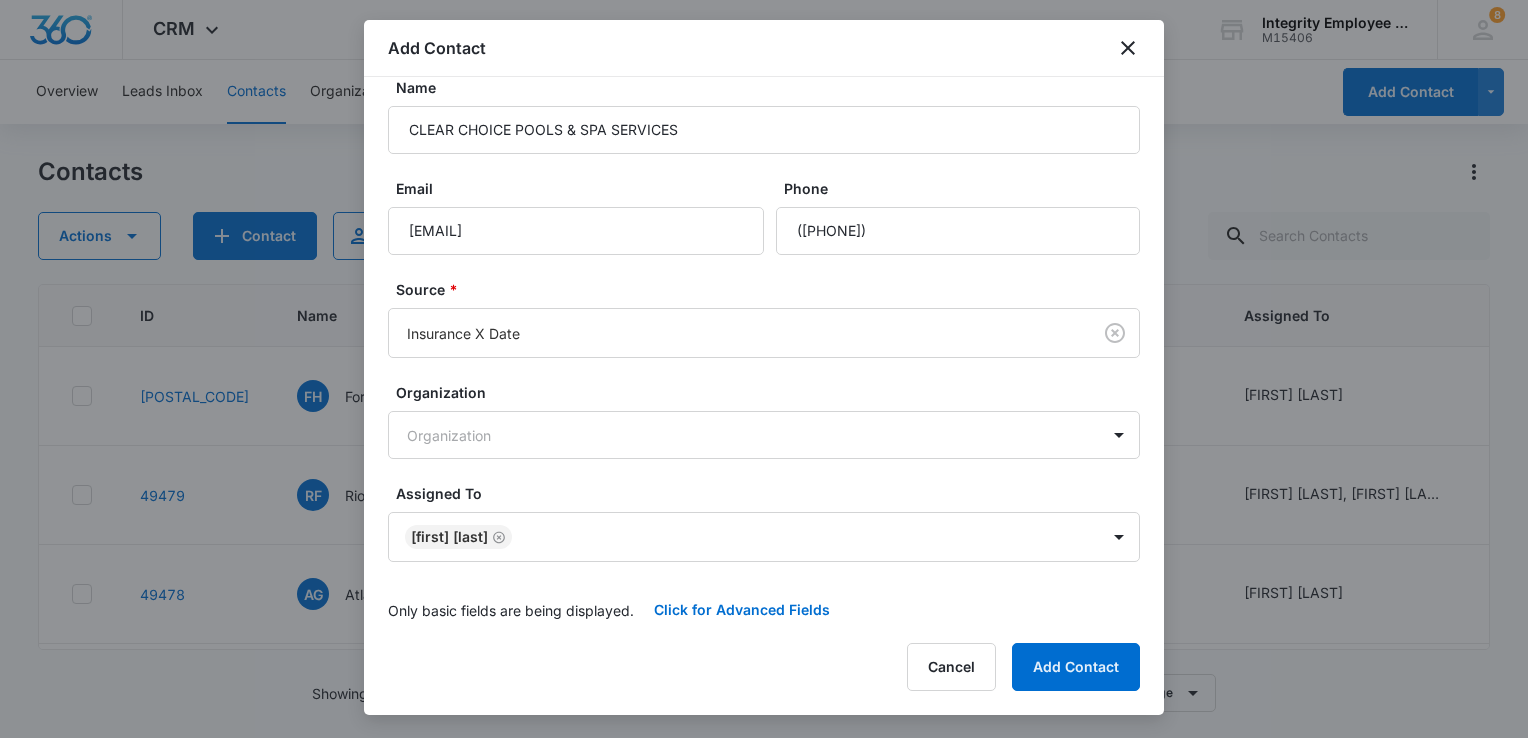 scroll, scrollTop: 33, scrollLeft: 0, axis: vertical 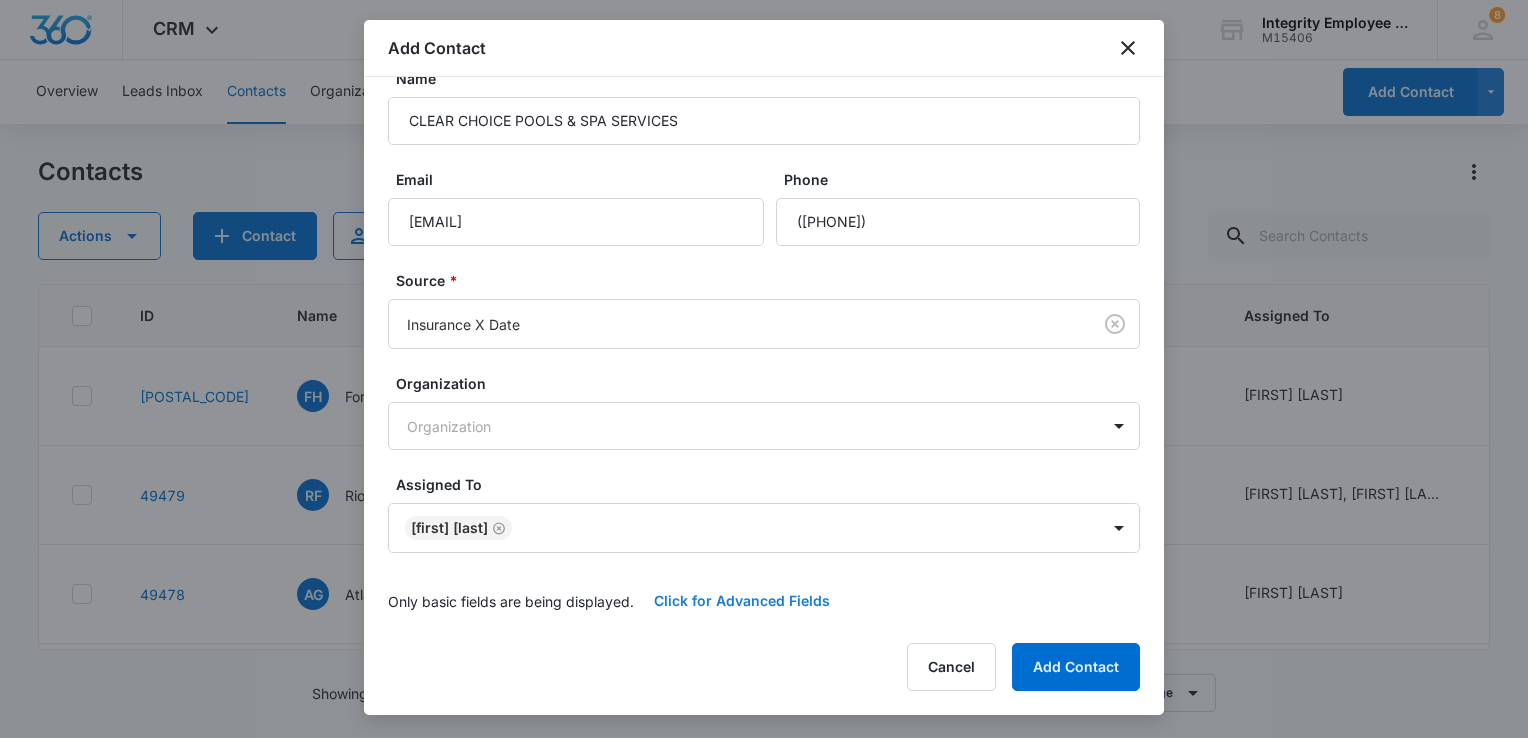 click on "Click for Advanced Fields" at bounding box center (742, 601) 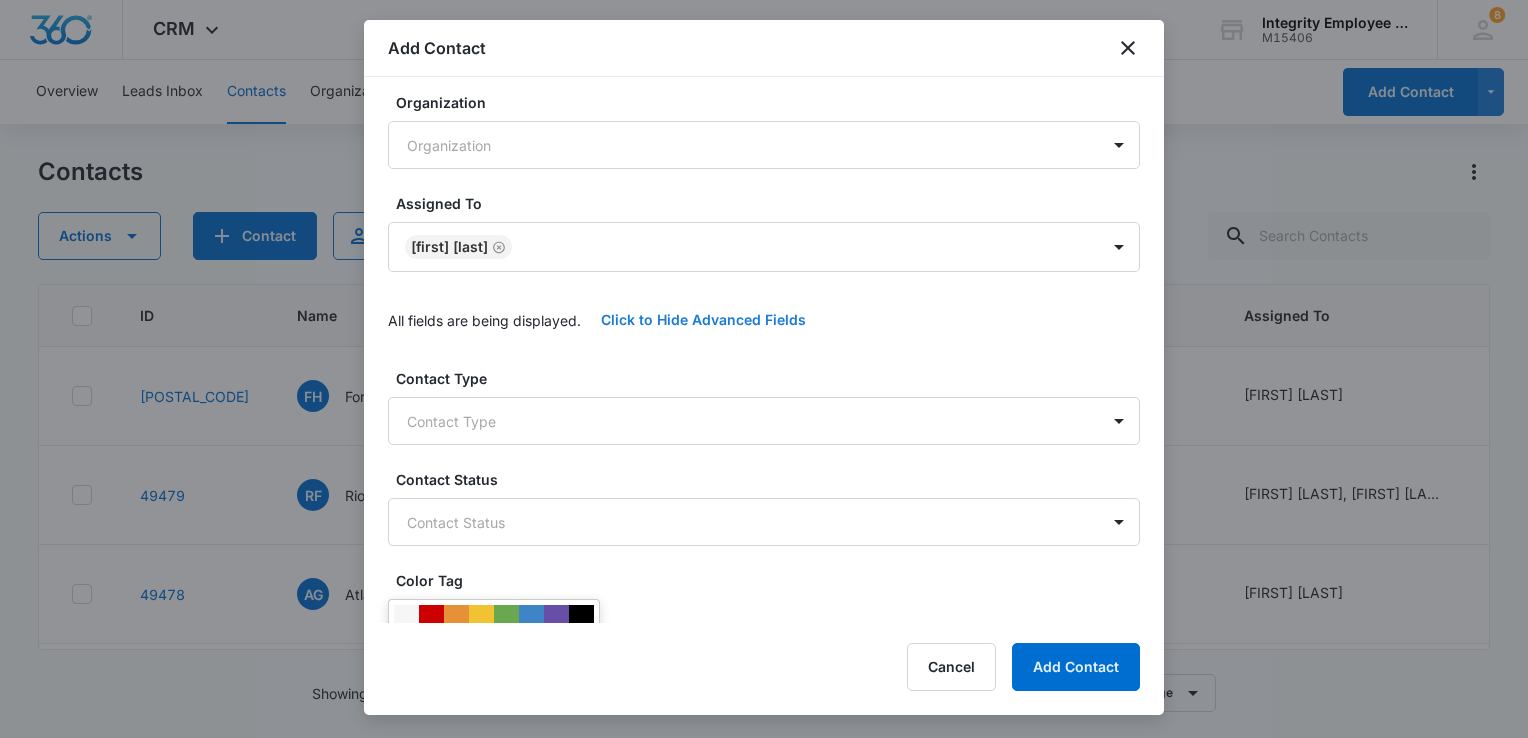 scroll, scrollTop: 333, scrollLeft: 0, axis: vertical 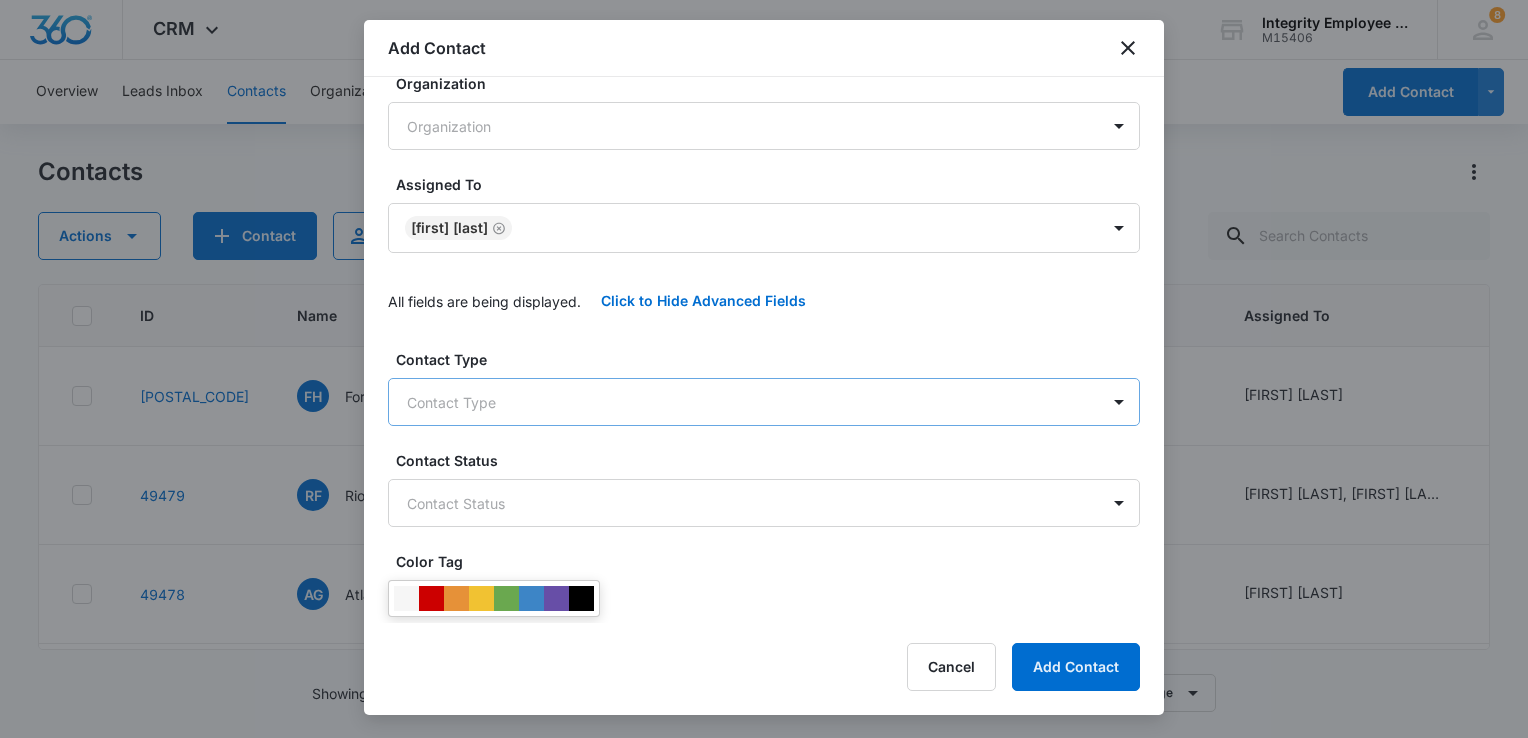 click on "CRM Apps Reputation Websites Forms CRM Email Social Shop Payments POS Content Ads Intelligence Files Brand Settings Integrity Employee Leasing M15406 Your Accounts View All 8 DV [FIRST] [LAST] [EMAIL] My Profile 8 Notifications Support Logout Terms & Conditions &nbsp; • &nbsp; Privacy Policy Overview Leads Inbox Contacts Organizations History Deals Projects Tasks Calendar Lists Reports Settings Add Contact Contacts Actions Contact Import Contacts Filters (1) ID Name Contact #1 Phone Contact #1 Email Last History Assigned To Type Status Company Address Communication Contact #1 First Contact #1 Last Contact #2 First Contact #2 Last Contact #2 Phone 49481 FH For HEMIS ONLY INC ([PHONE]) --- Aug 6, 2025 by [FIRST] [LAST] Task added: 'SQL' View More Add History [FIRST] [LAST] Lead Cold --- --- Adell --- --- --- --- 49479 RF Rios FINISHING SERVICES LLC ([PHONE]) --- Aug 5, 2025 by [FIRST] [LAST] Task added: 'Appt' View More Add History [FIRST] [LAST], [FIRST] [LAST] Lead Warm --- --- Carlos --- --- ---" at bounding box center (764, 369) 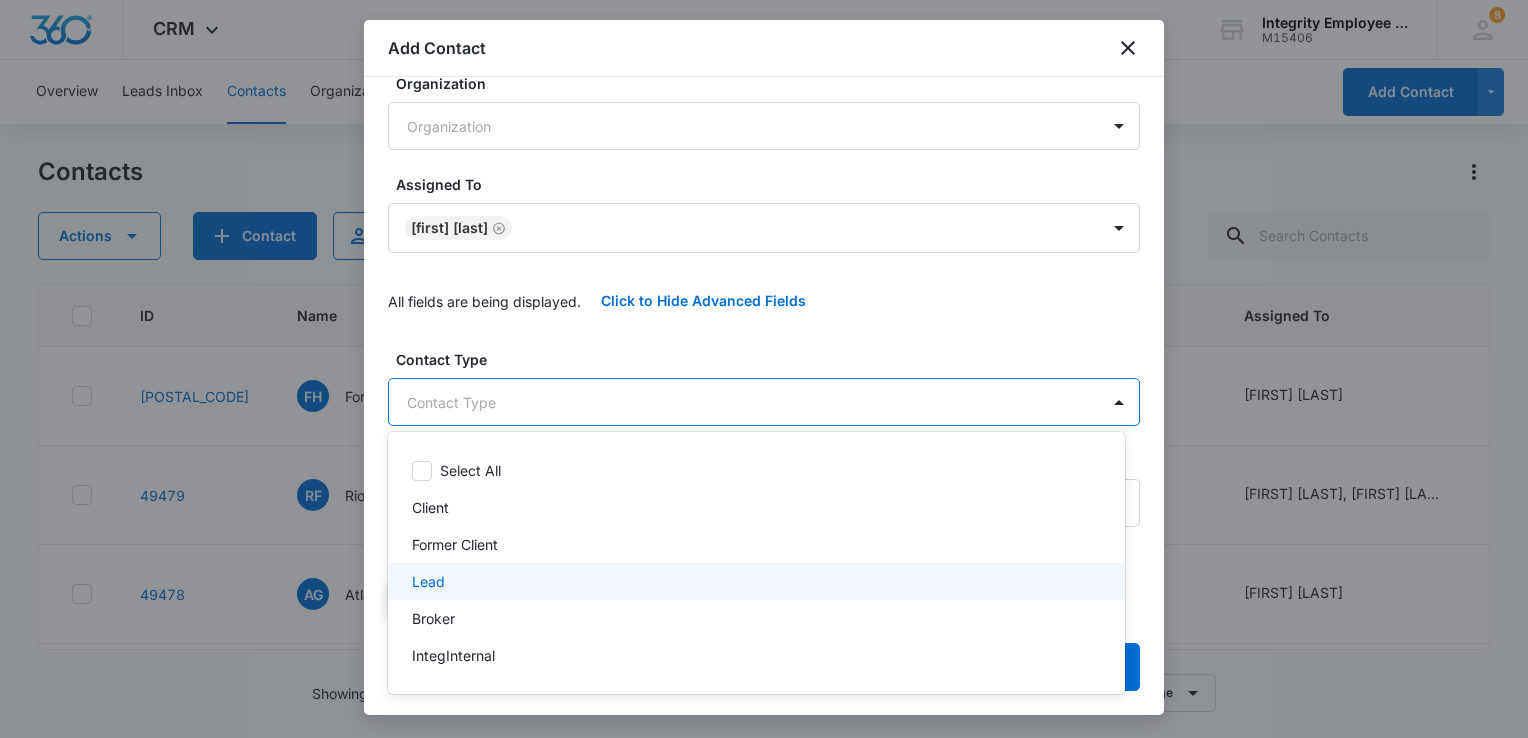 click on "Lead" at bounding box center (754, 581) 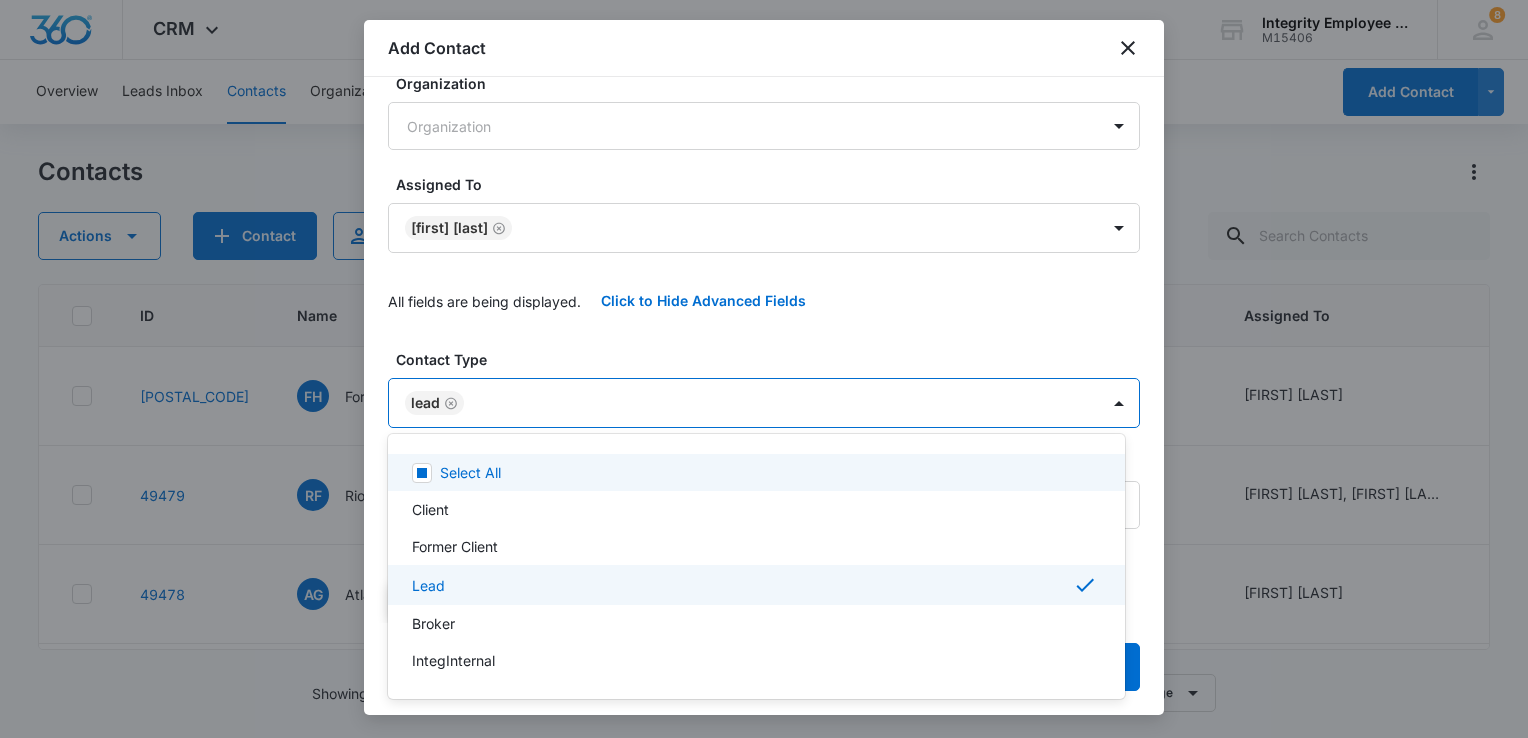 click at bounding box center [764, 369] 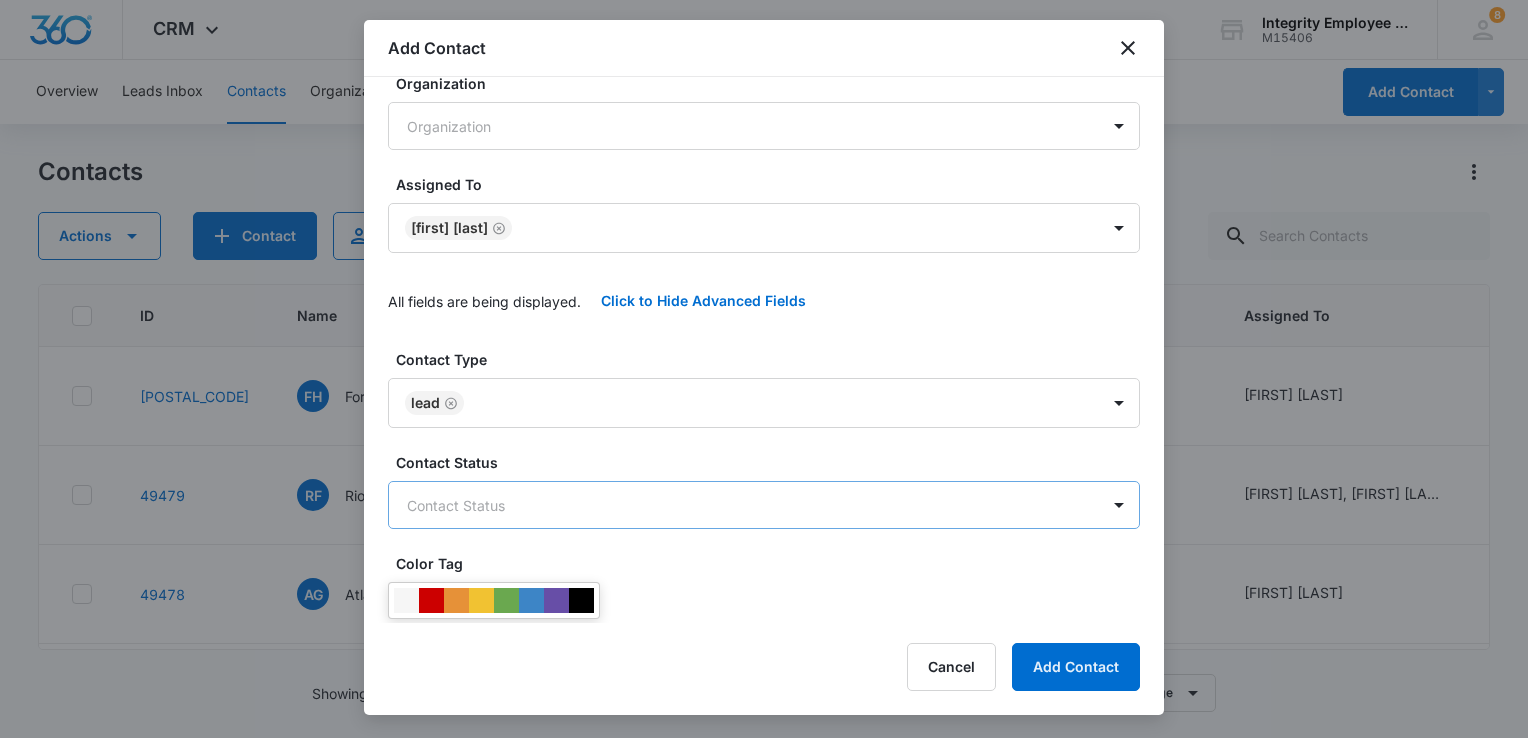 click on "CRM Apps Reputation Websites Forms CRM Email Social Shop Payments POS Content Ads Intelligence Files Brand Settings Integrity Employee Leasing M15406 Your Accounts View All 8 DV [FIRST] [LAST] [EMAIL] My Profile 8 Notifications Support Logout Terms & Conditions &nbsp; • &nbsp; Privacy Policy Overview Leads Inbox Contacts Organizations History Deals Projects Tasks Calendar Lists Reports Settings Add Contact Contacts Actions Contact Import Contacts Filters (1) ID Name Contact #1 Phone Contact #1 Email Last History Assigned To Type Status Company Address Communication Contact #1 First Contact #1 Last Contact #2 First Contact #2 Last Contact #2 Phone 49481 FH For HEMIS ONLY INC ([PHONE]) --- Aug 6, 2025 by [FIRST] [LAST] Task added: 'SQL' View More Add History [FIRST] [LAST] Lead Cold --- --- Adell --- --- --- --- 49479 RF Rios FINISHING SERVICES LLC ([PHONE]) --- Aug 5, 2025 by [FIRST] [LAST] Task added: 'Appt' View More Add History [FIRST] [LAST], [FIRST] [LAST] Lead Warm --- --- Carlos --- --- ---" at bounding box center (764, 369) 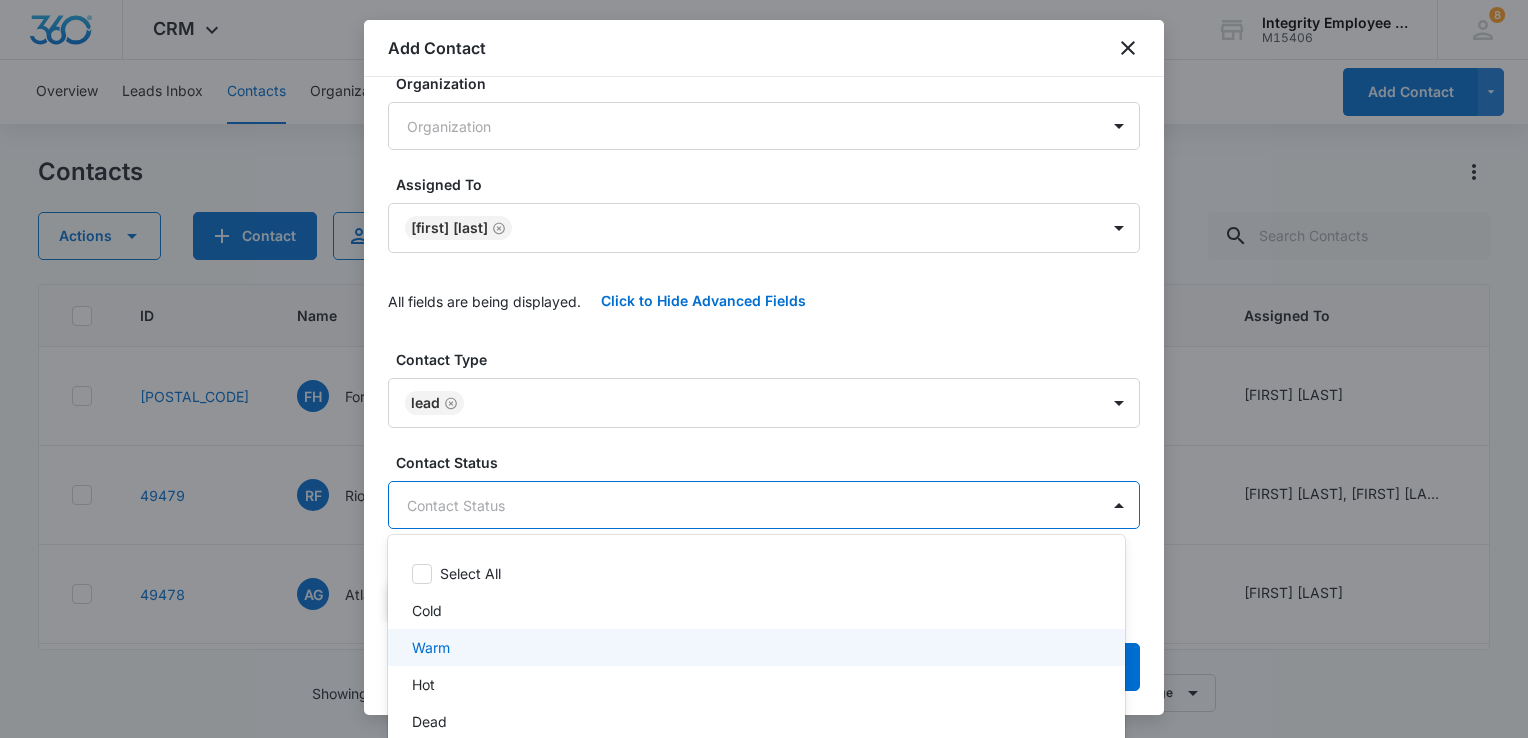 click on "Warm" at bounding box center [431, 647] 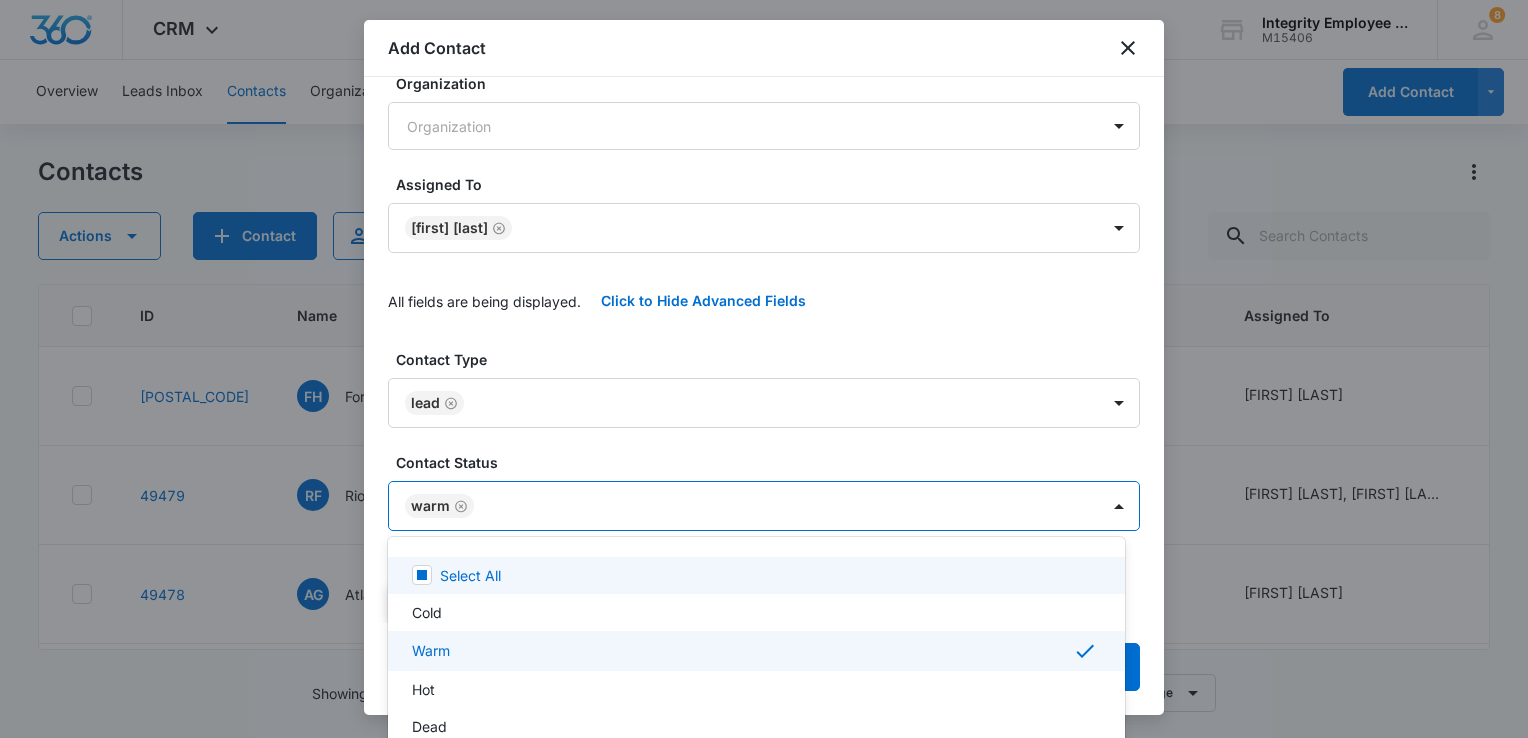 click at bounding box center (764, 369) 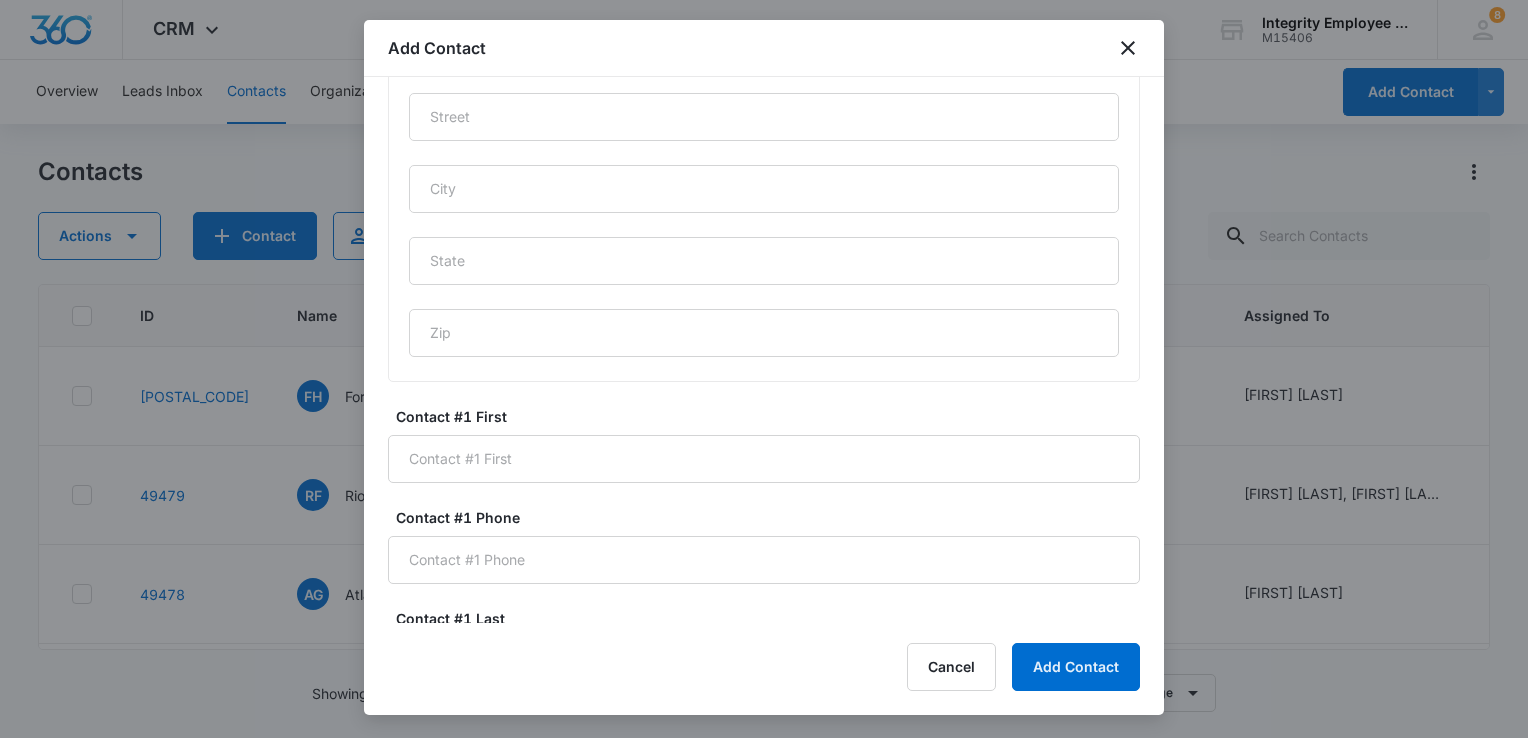 scroll, scrollTop: 1133, scrollLeft: 0, axis: vertical 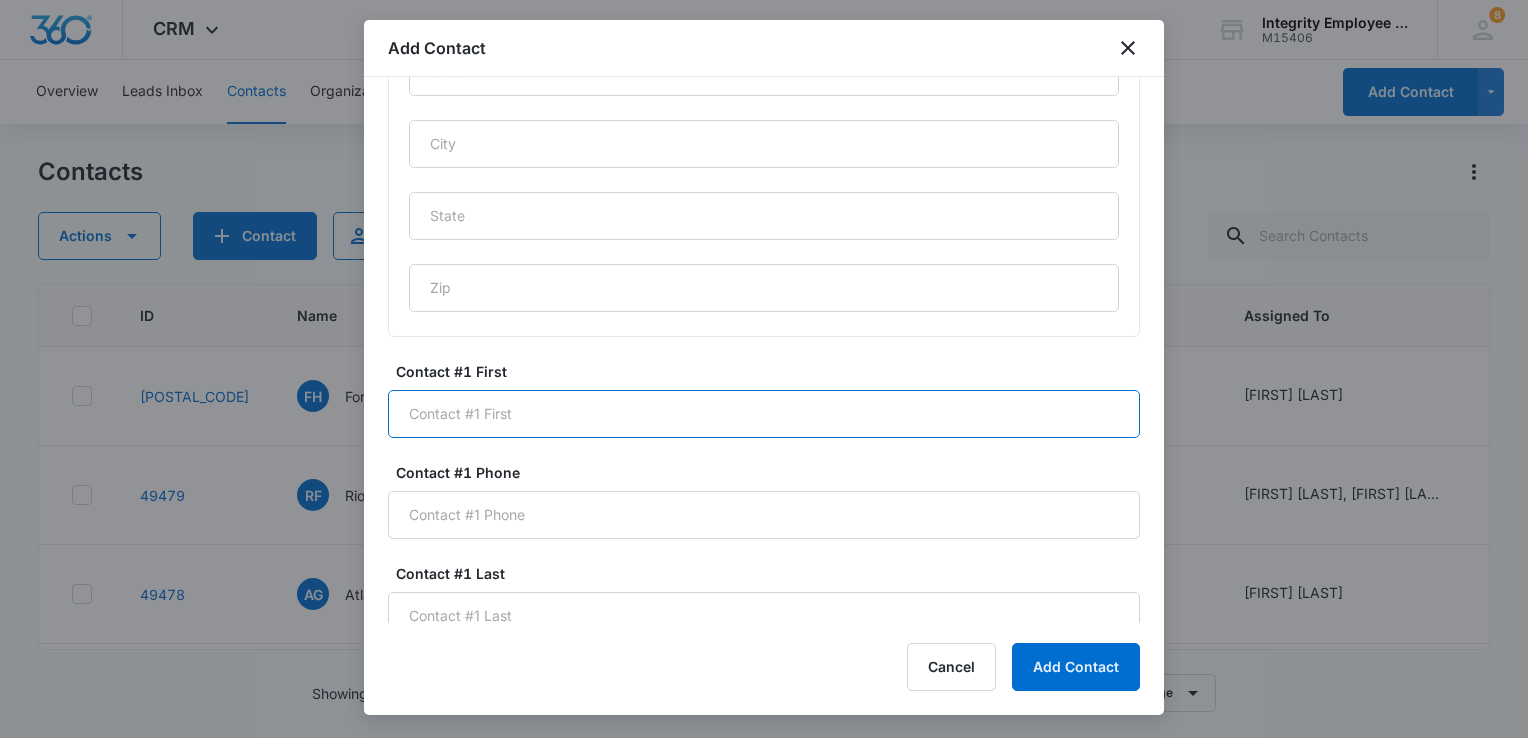 click on "Contact #1 First" at bounding box center [764, 414] 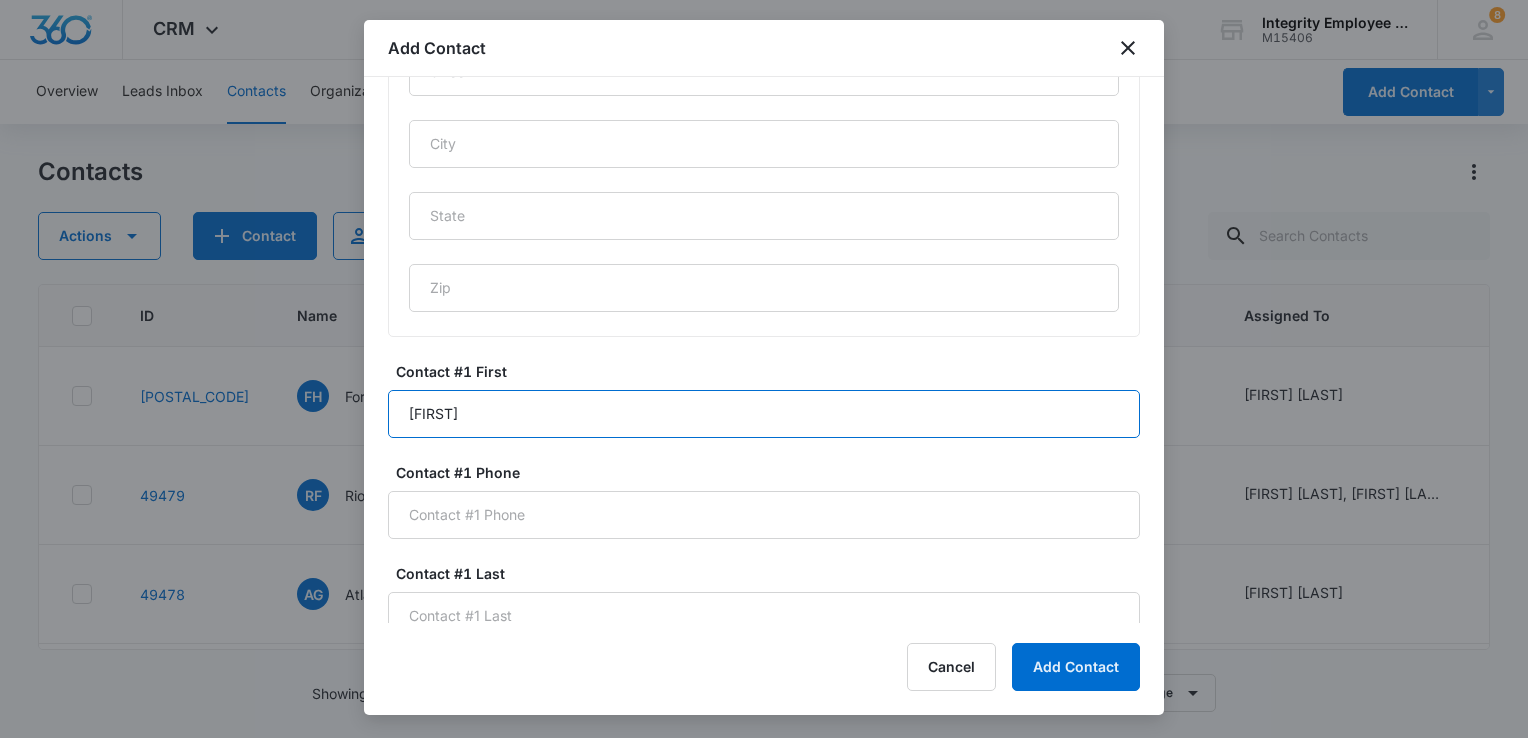 type on "Karen" 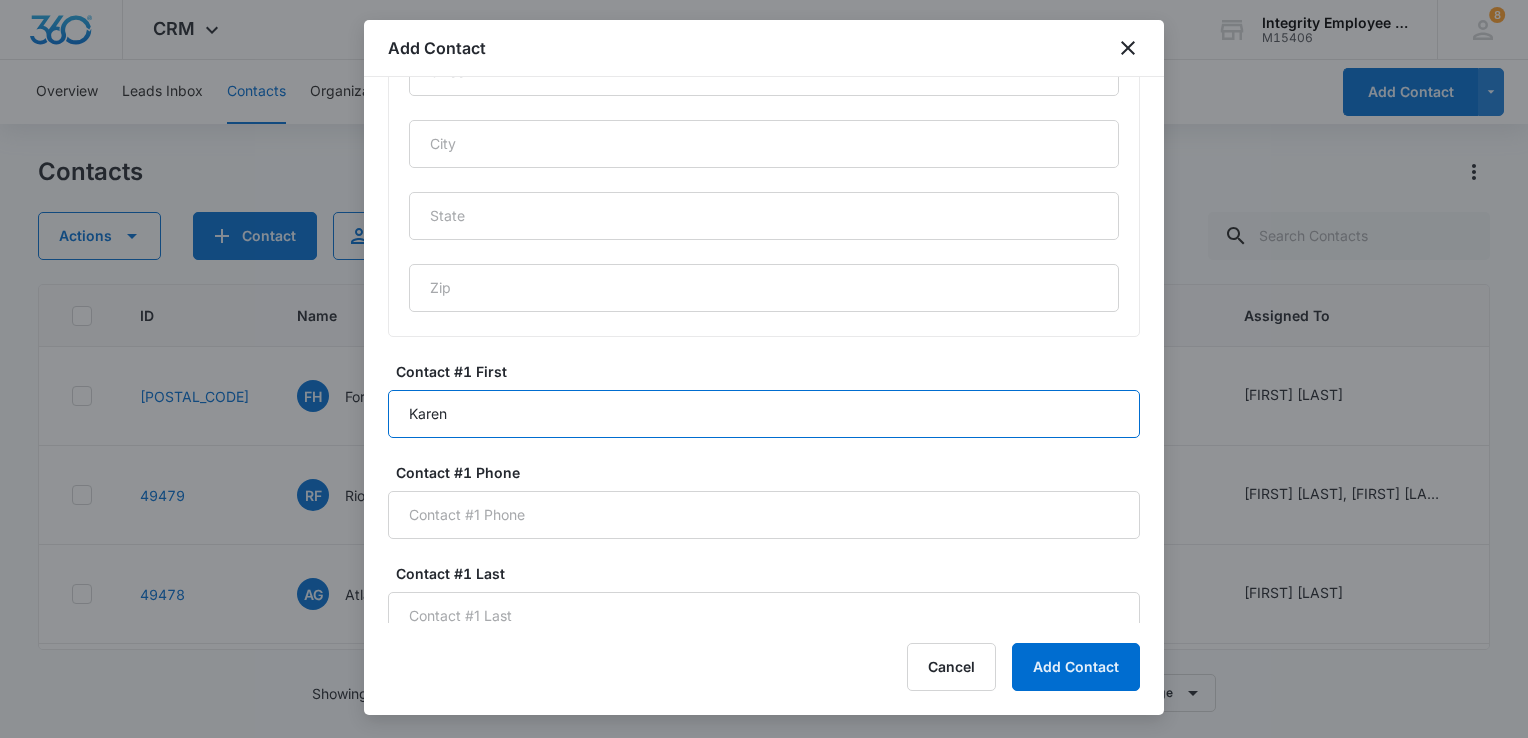 click on "Add Contact" at bounding box center (1076, 667) 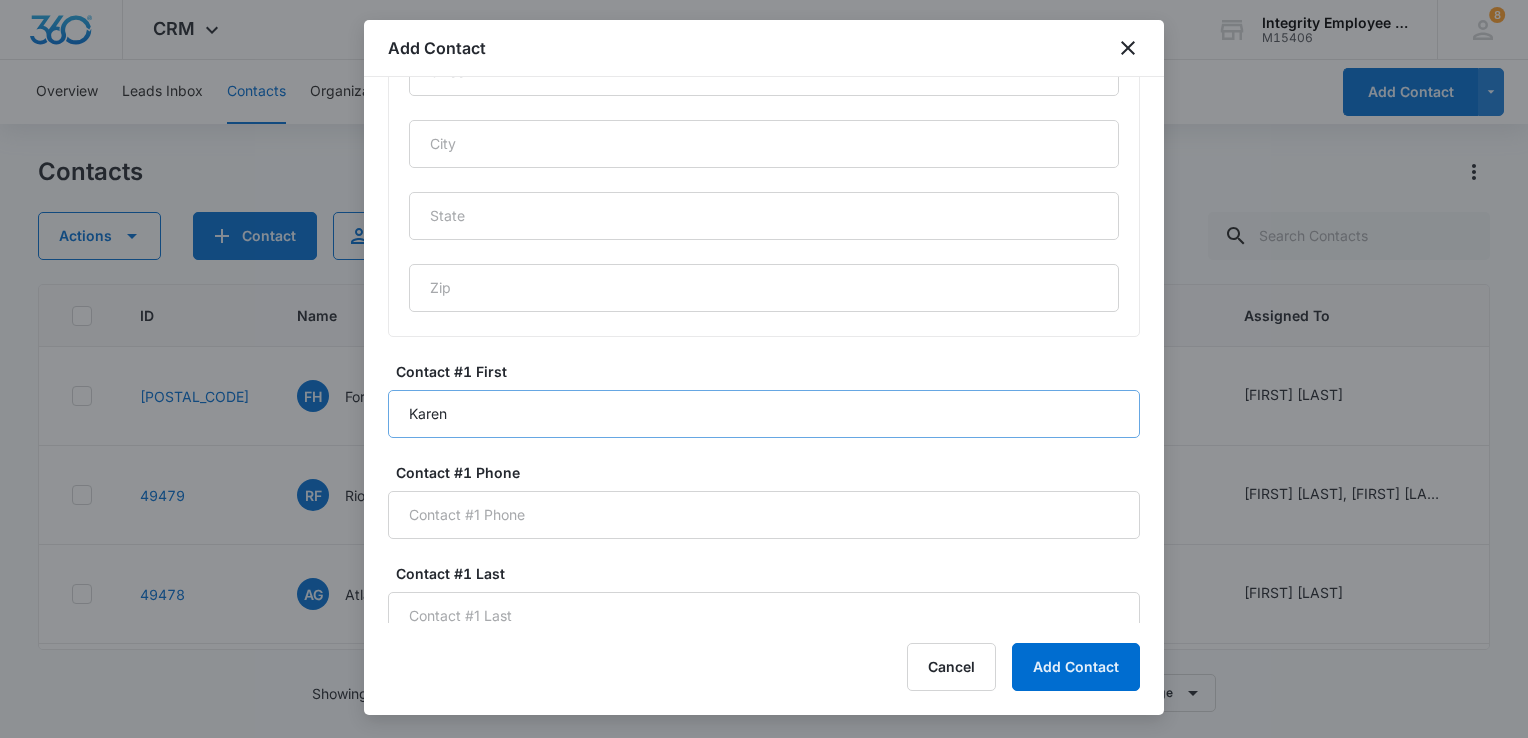 scroll, scrollTop: 0, scrollLeft: 0, axis: both 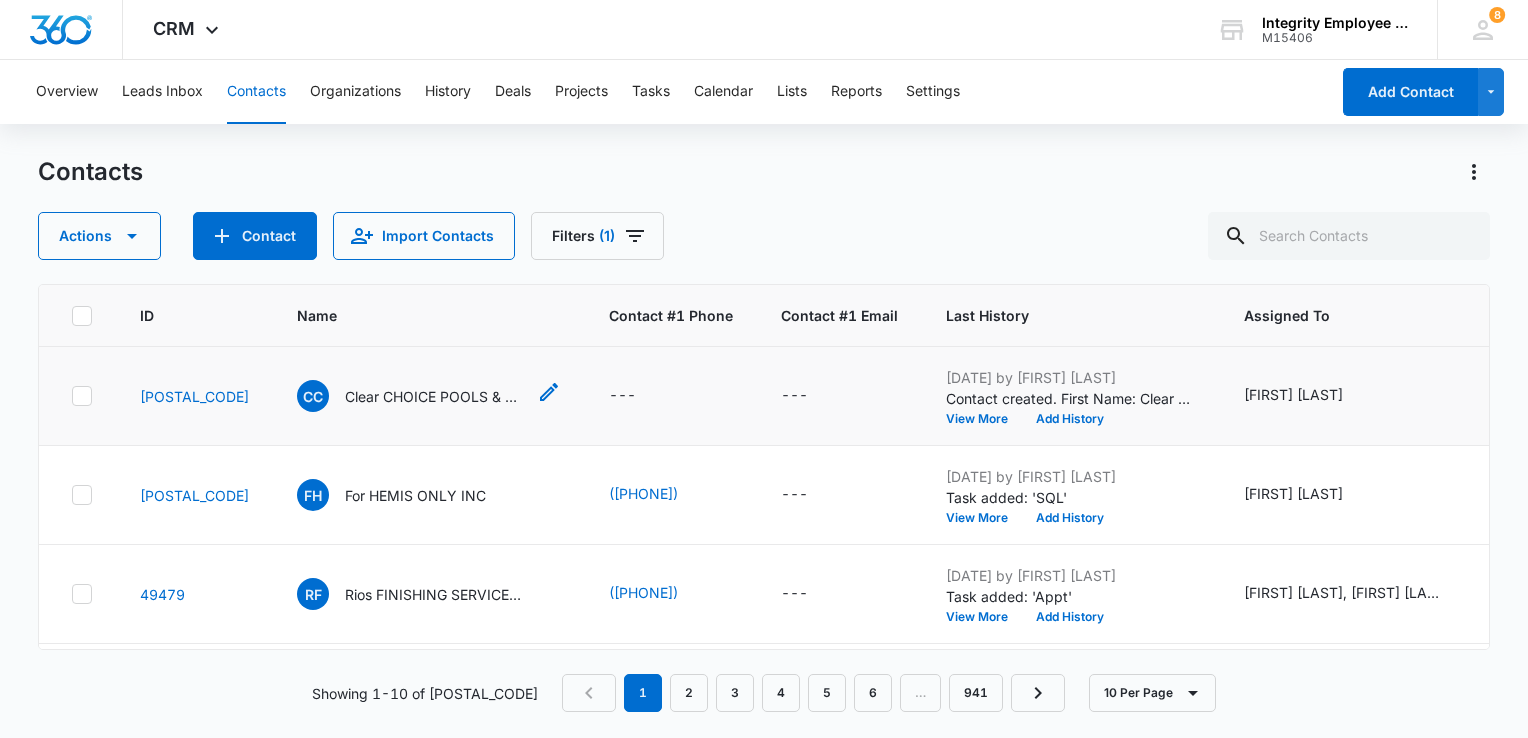 click on "Clear CHOICE POOLS & SPA SERVICES" at bounding box center (435, 396) 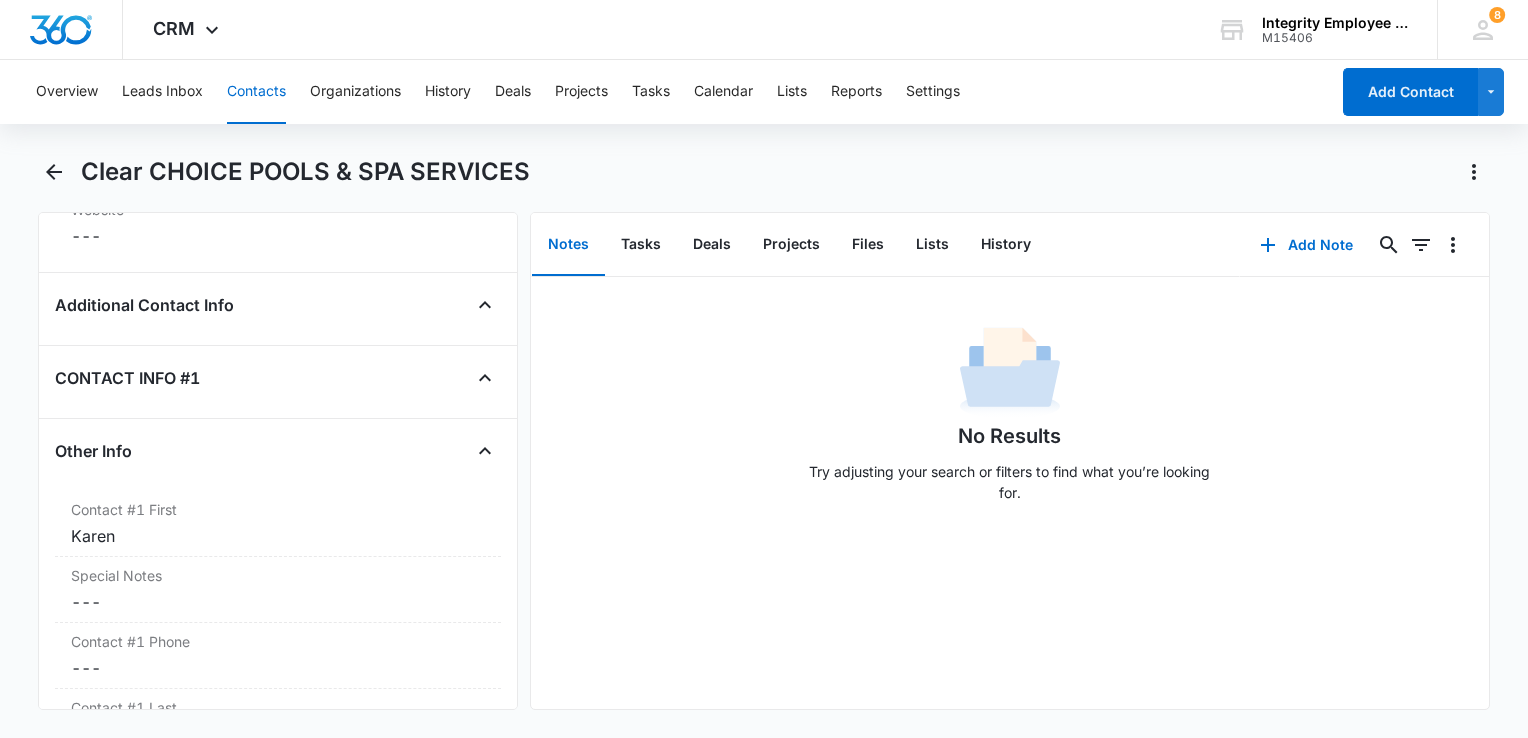 scroll, scrollTop: 1700, scrollLeft: 0, axis: vertical 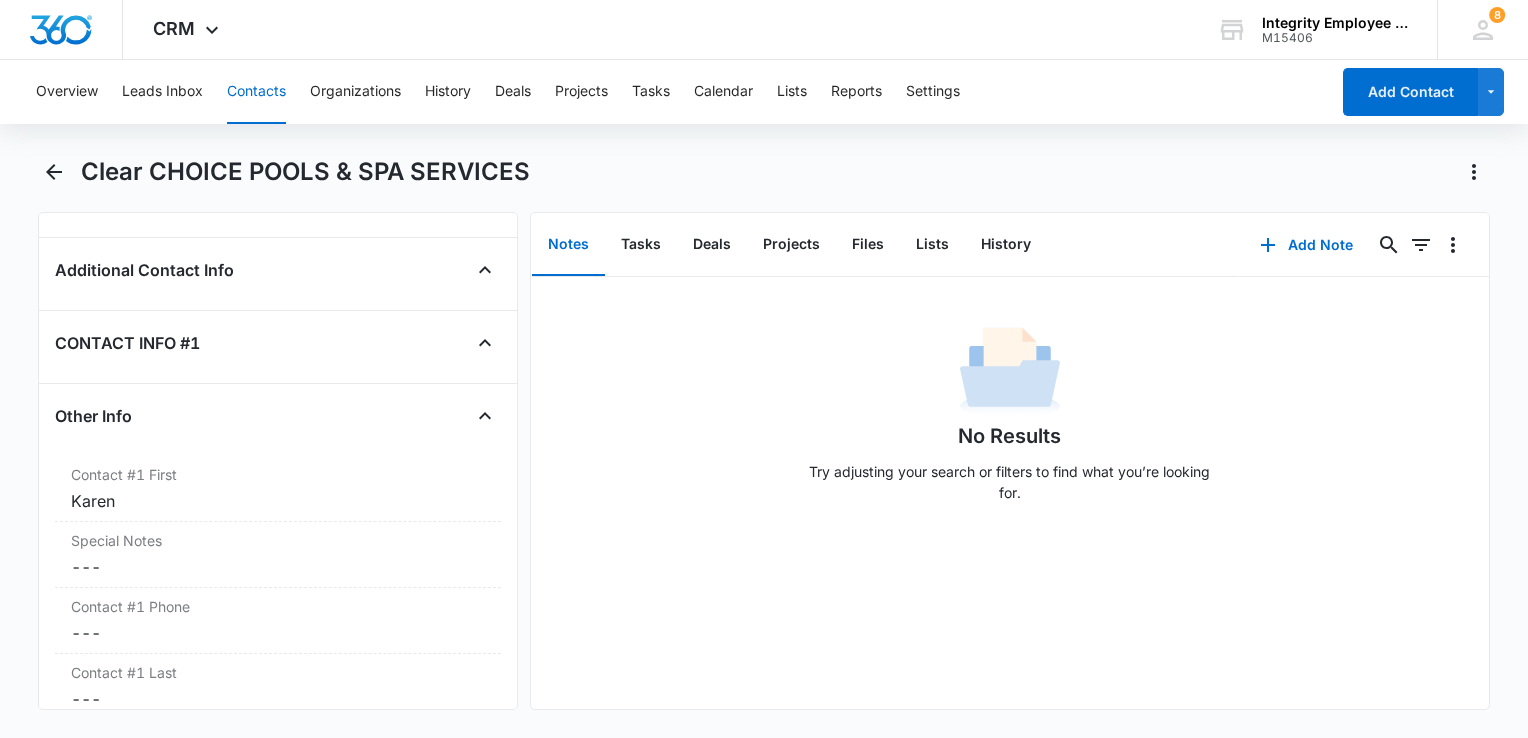 click on "Additional Contact Info" at bounding box center [278, 270] 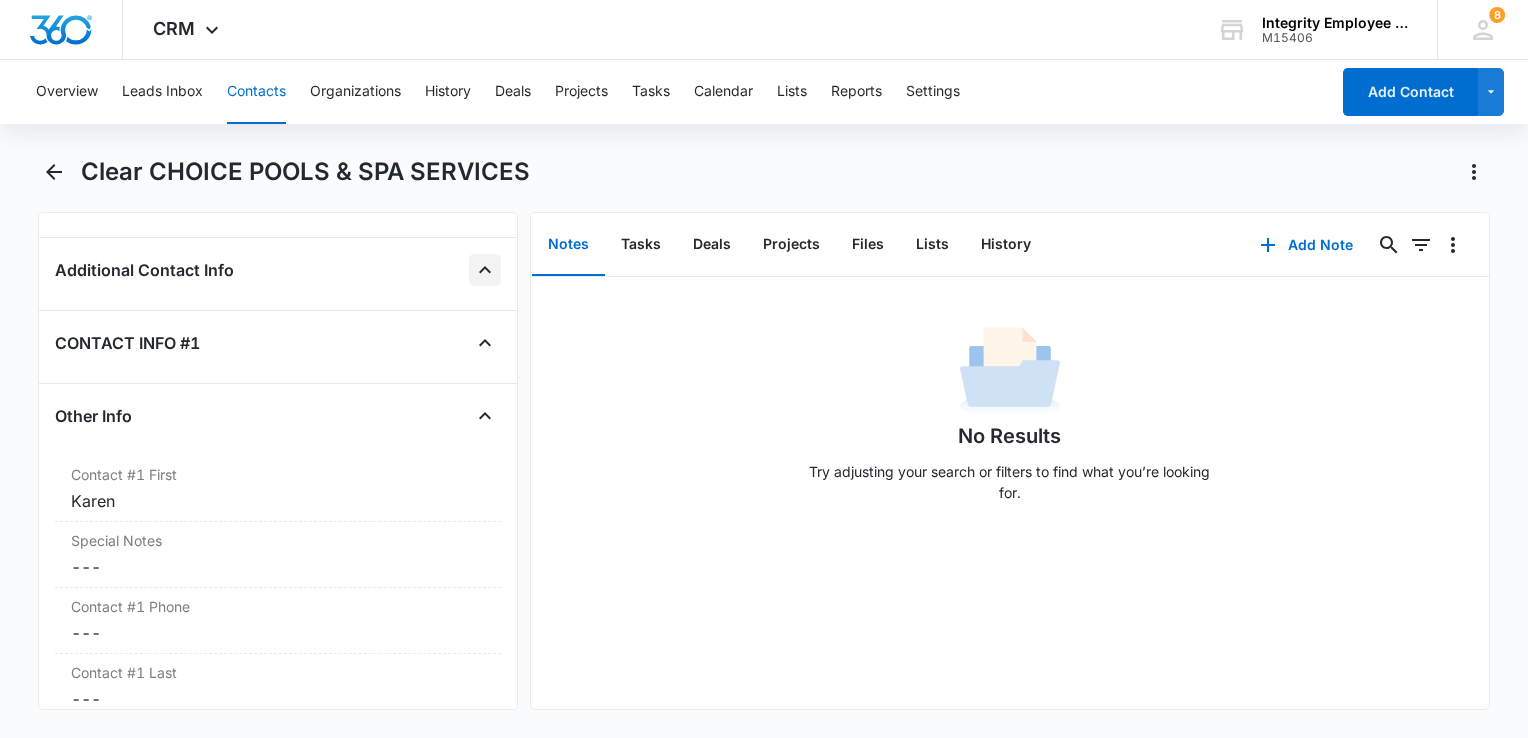 click 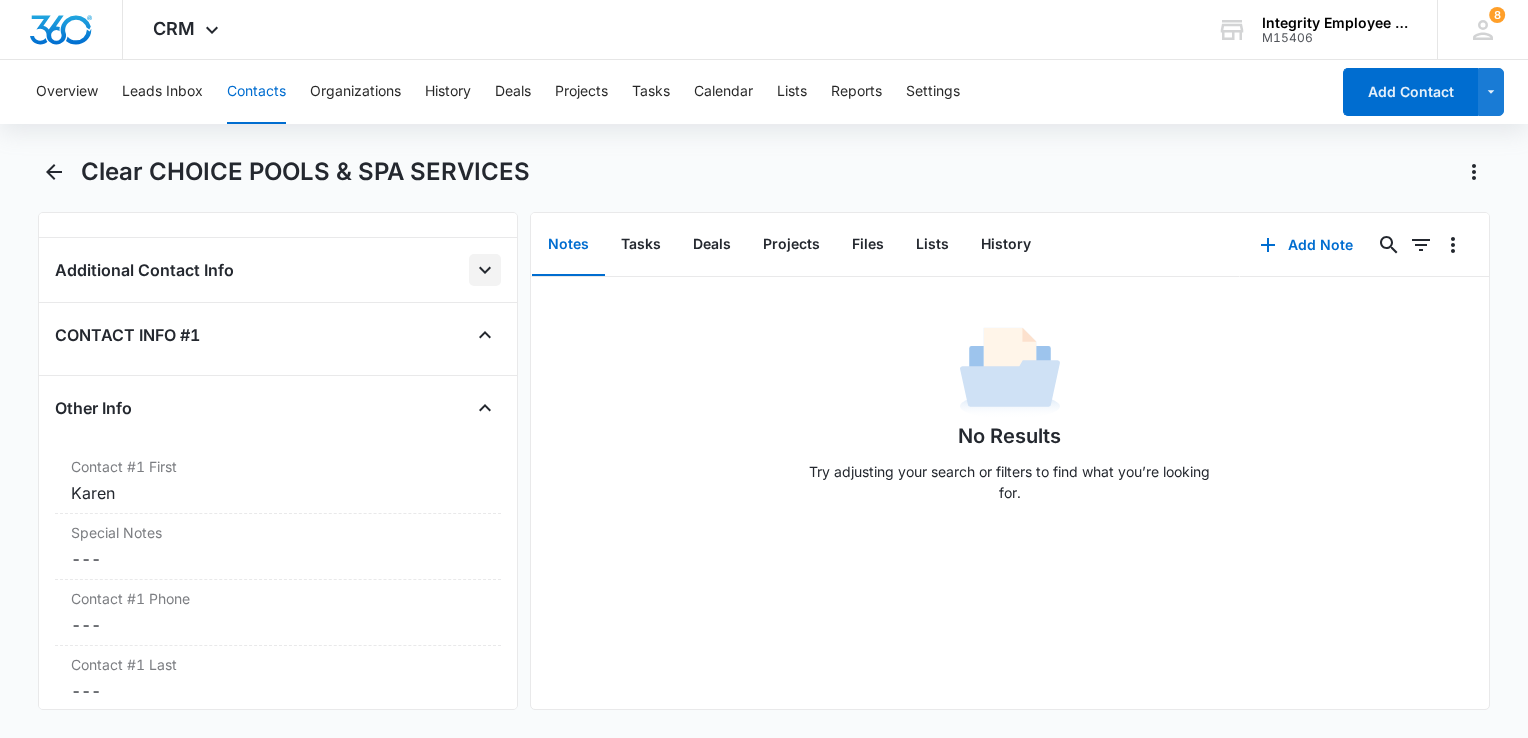 click 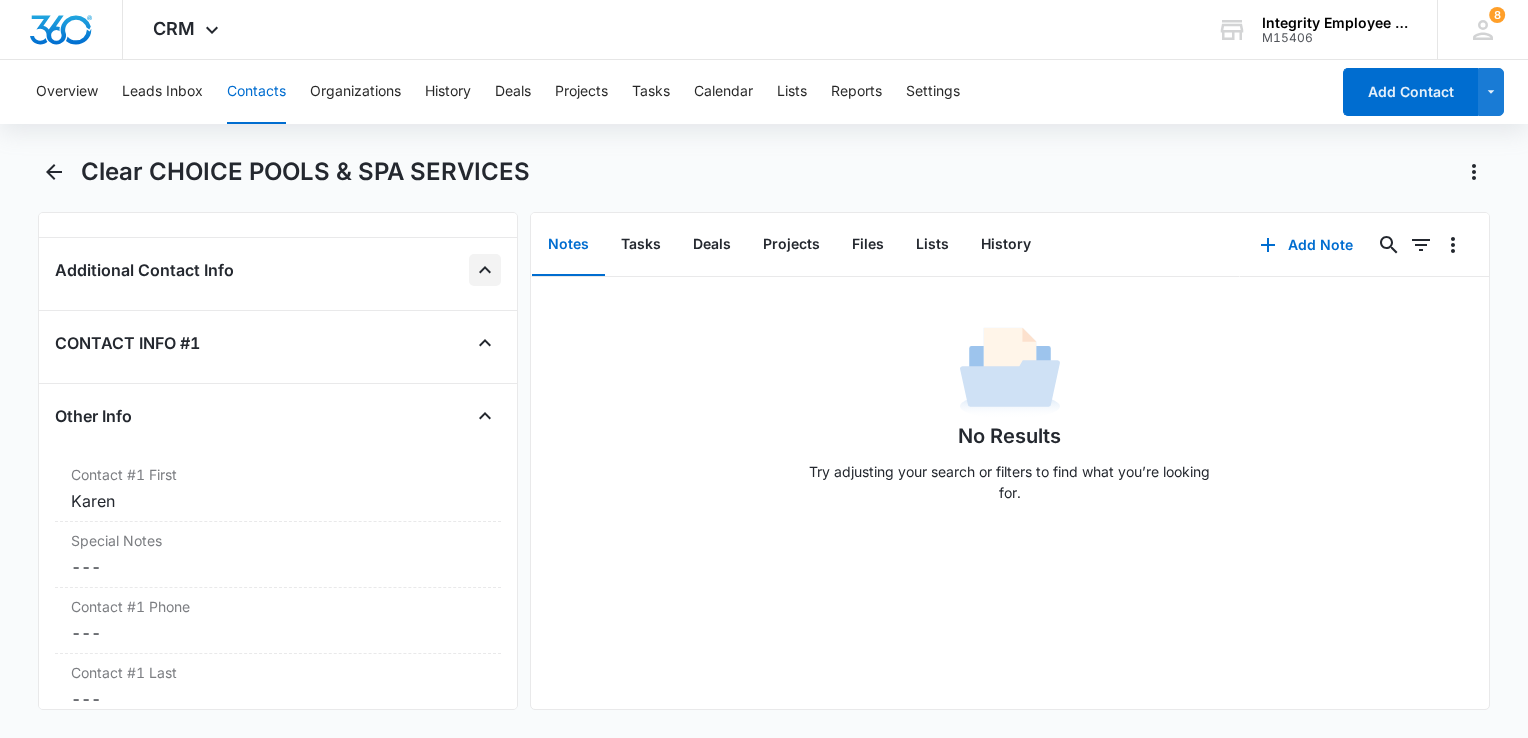 click 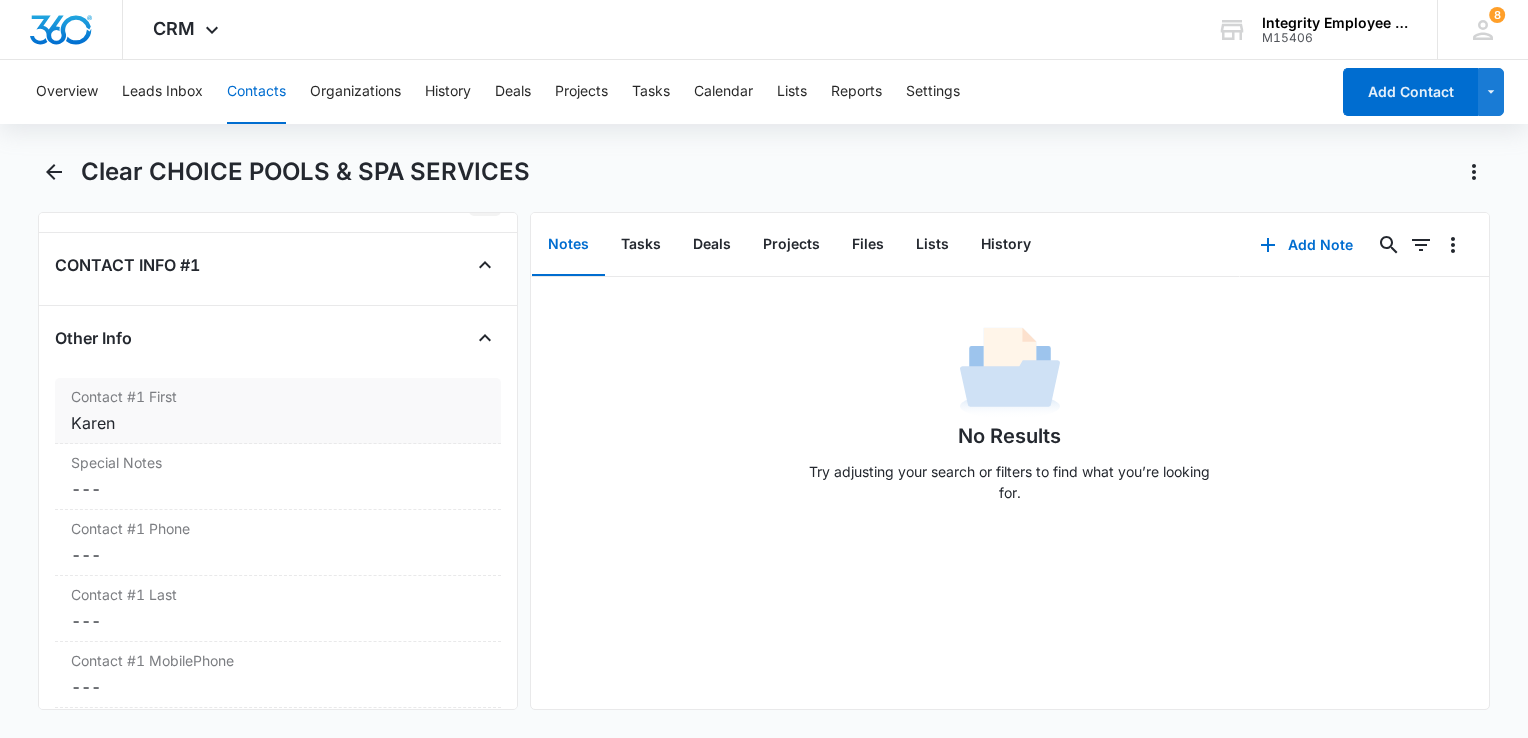 scroll, scrollTop: 1900, scrollLeft: 0, axis: vertical 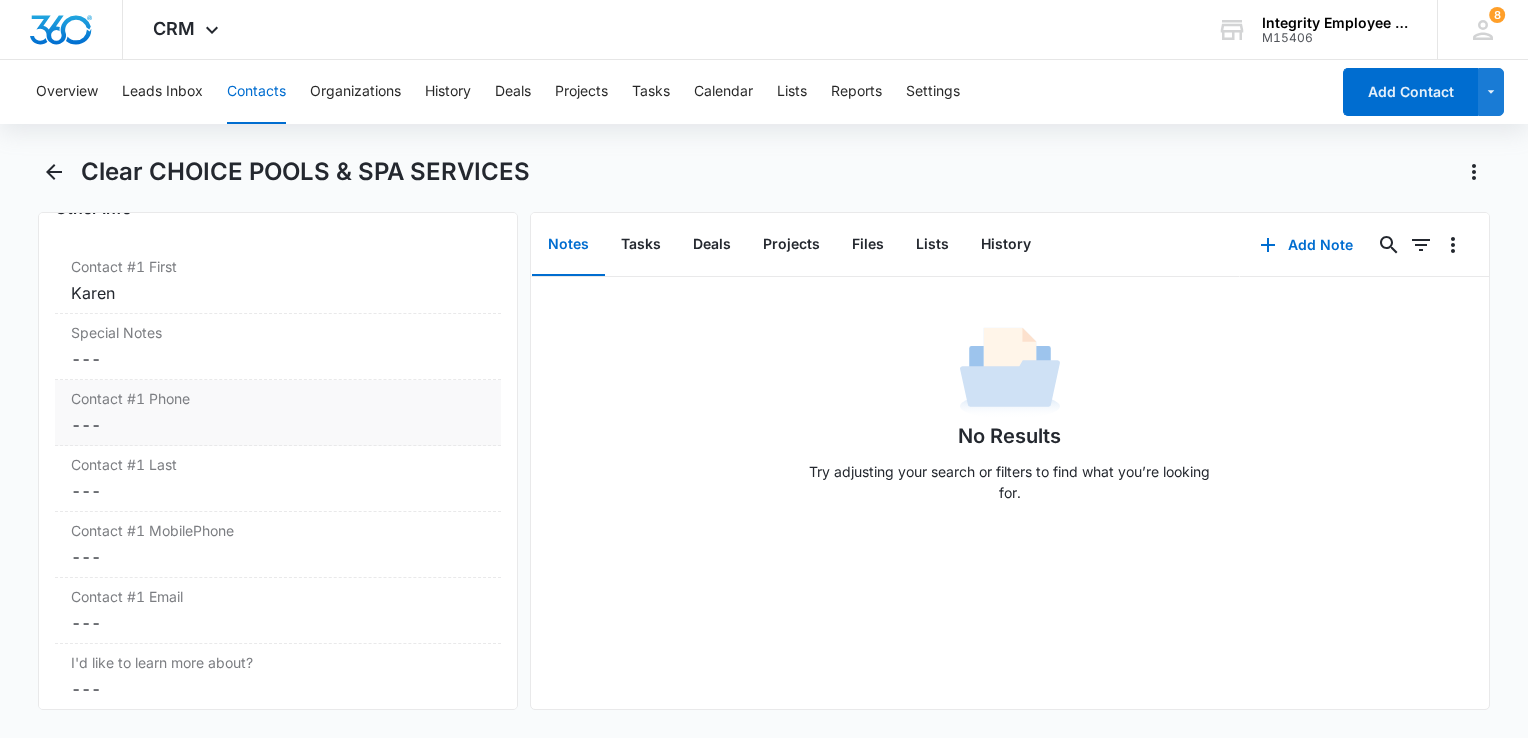 click on "Contact #1 Phone" at bounding box center (278, 398) 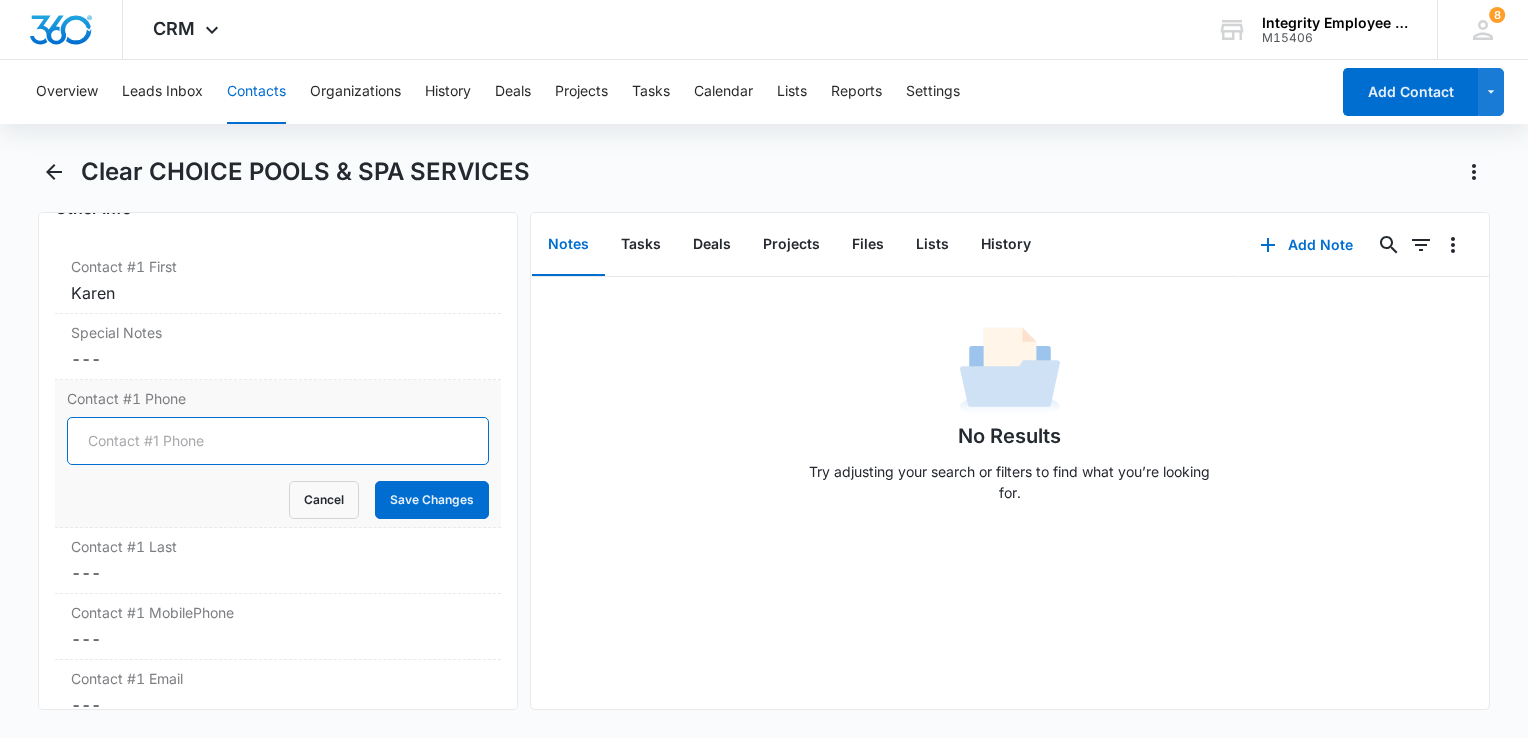 click on "Contact #1 Phone" at bounding box center [278, 441] 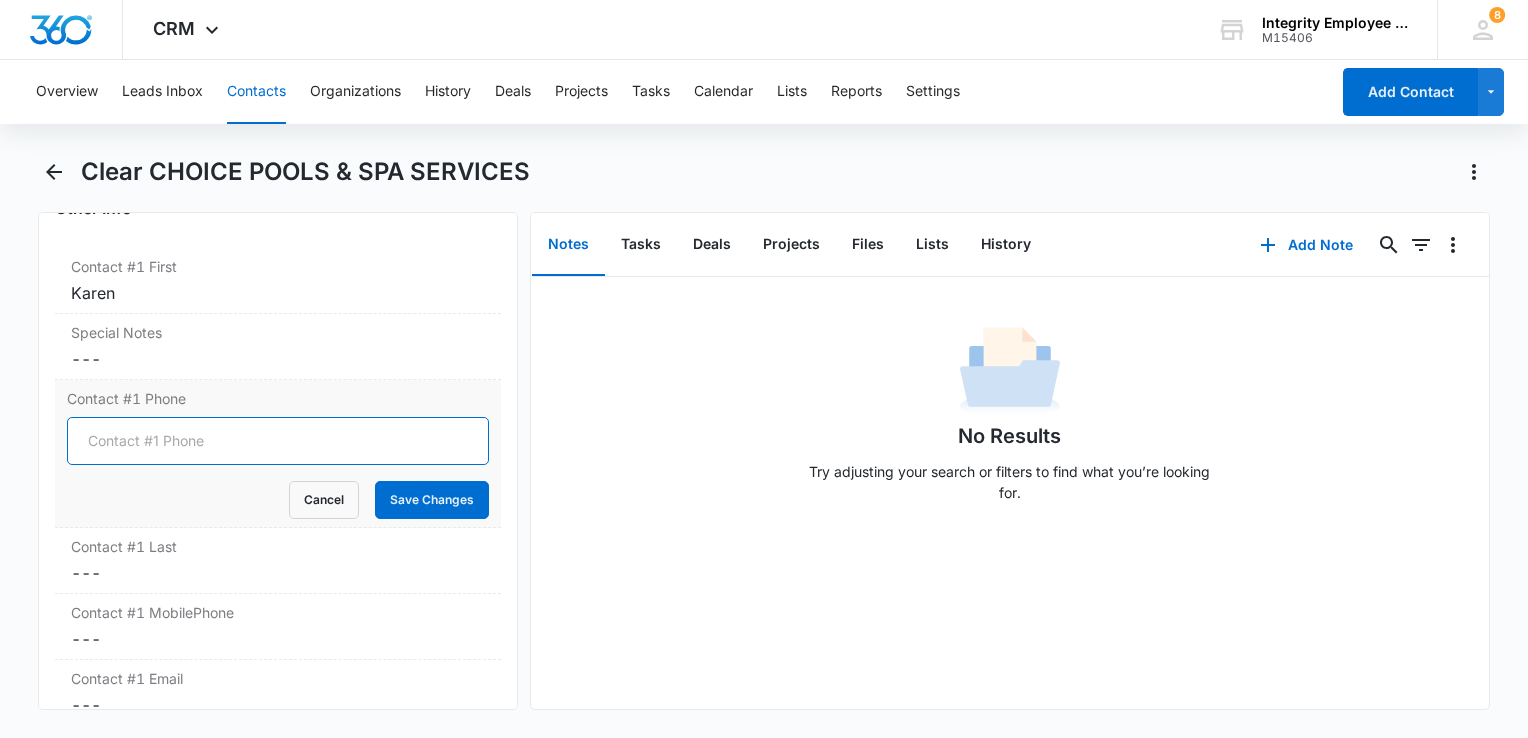 paste on "([PHONE])" 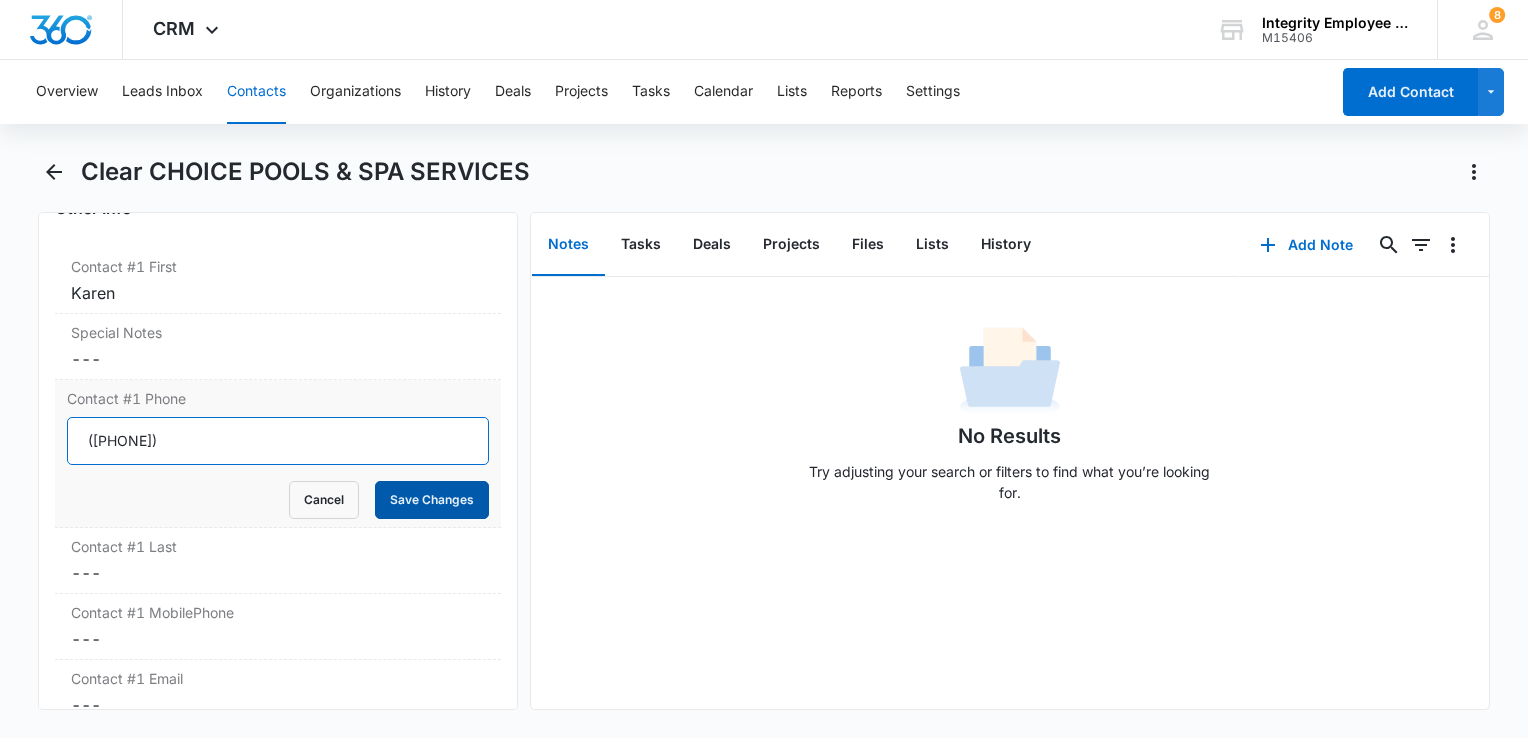 type on "([PHONE])" 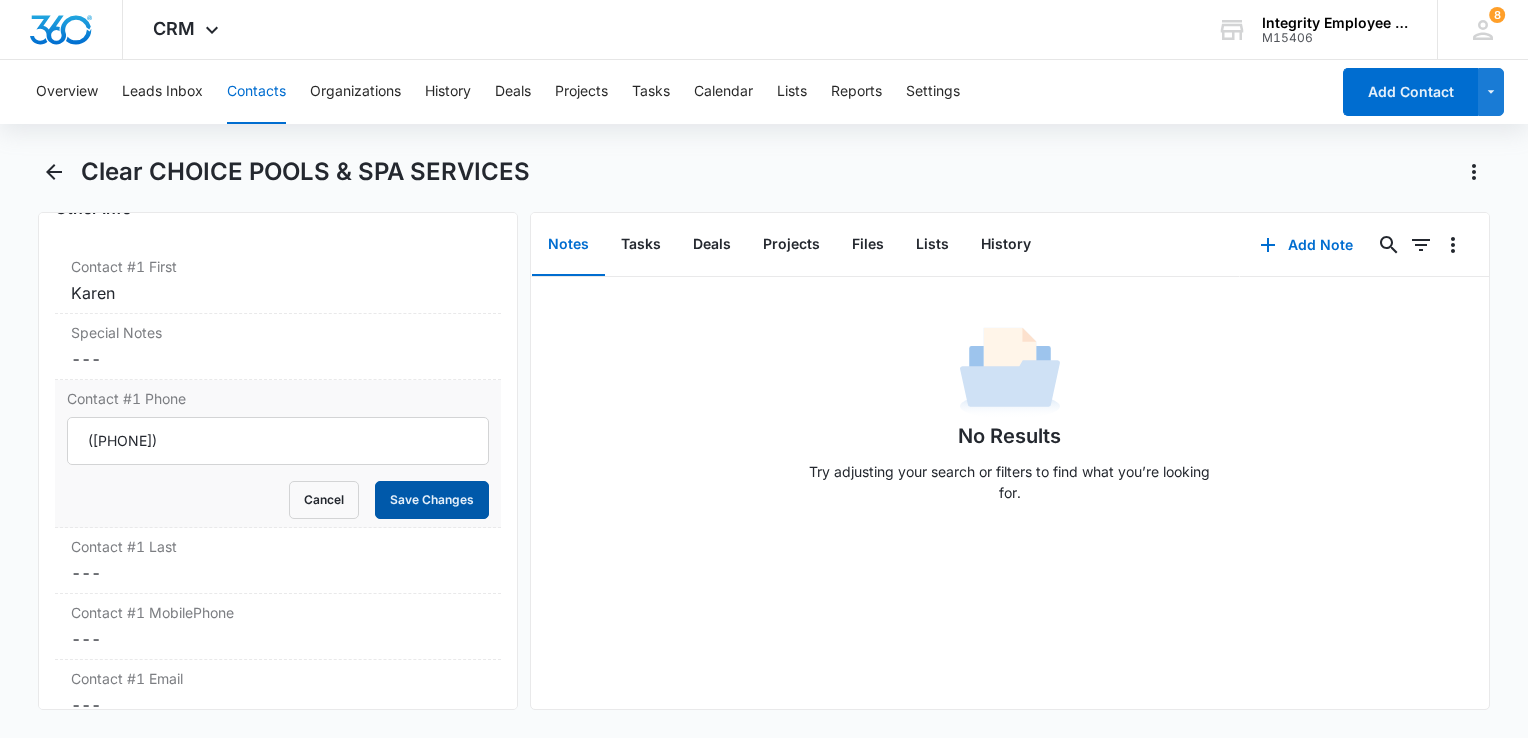 click on "Save Changes" at bounding box center [432, 500] 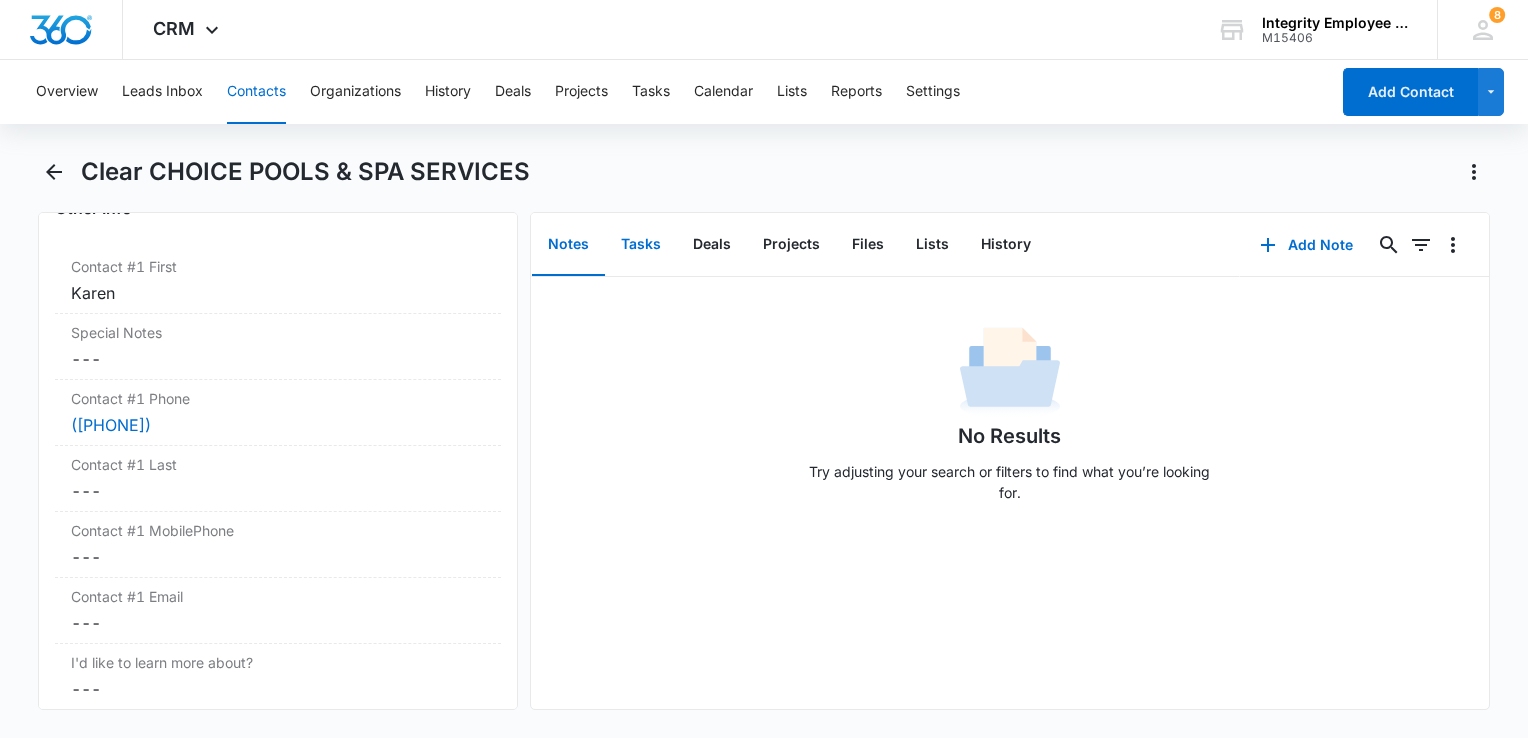 click on "Tasks" at bounding box center [641, 245] 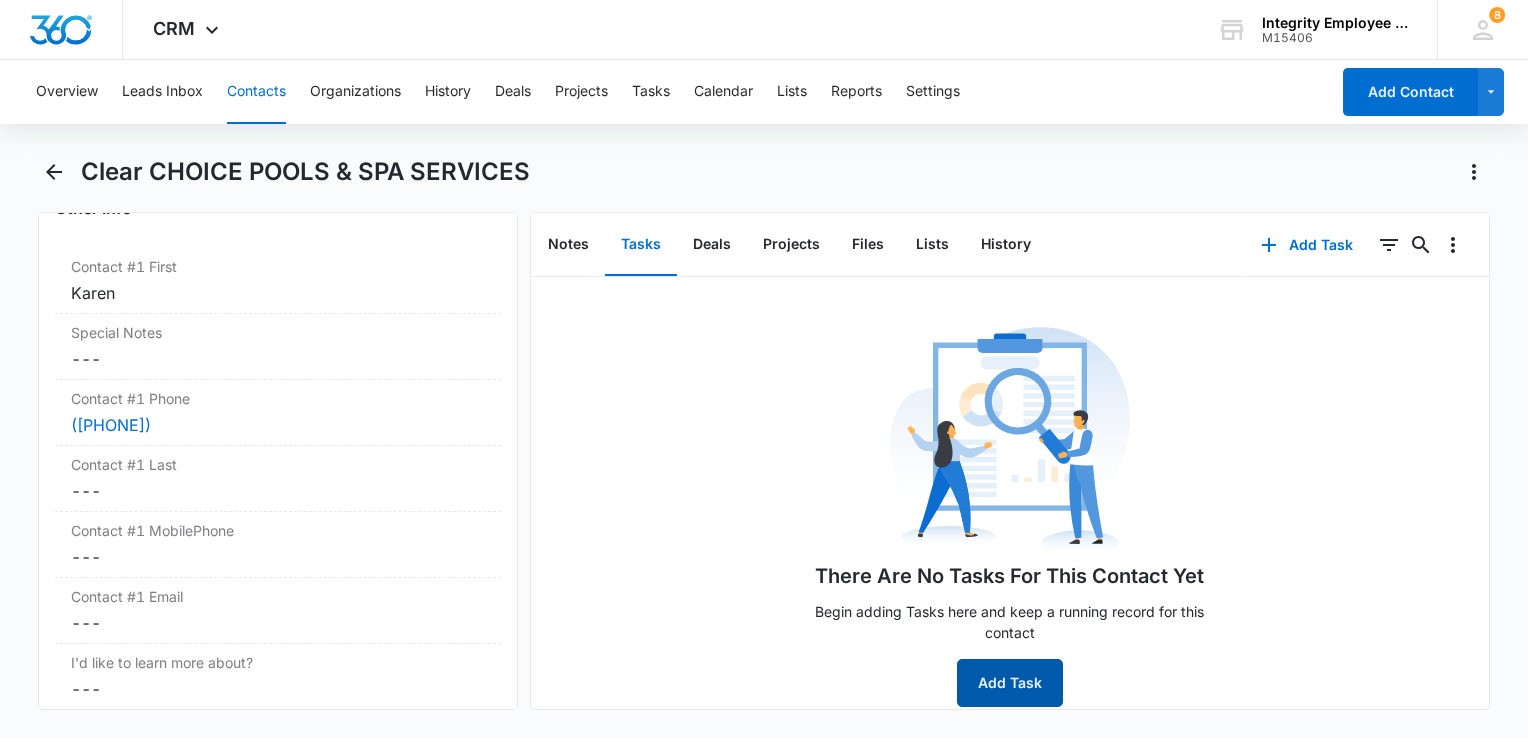 click on "Add Task" at bounding box center [1010, 683] 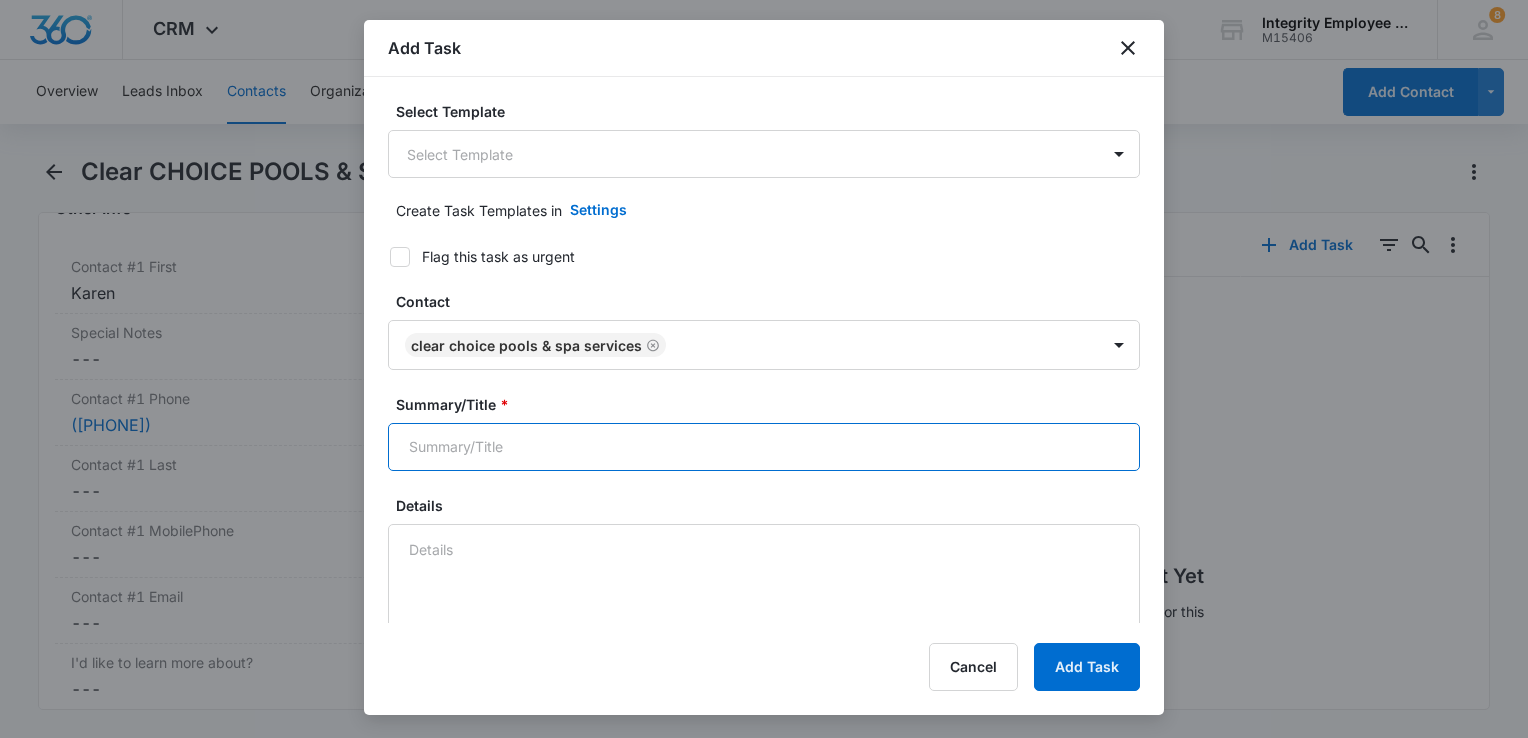 click on "Summary/Title *" at bounding box center [764, 447] 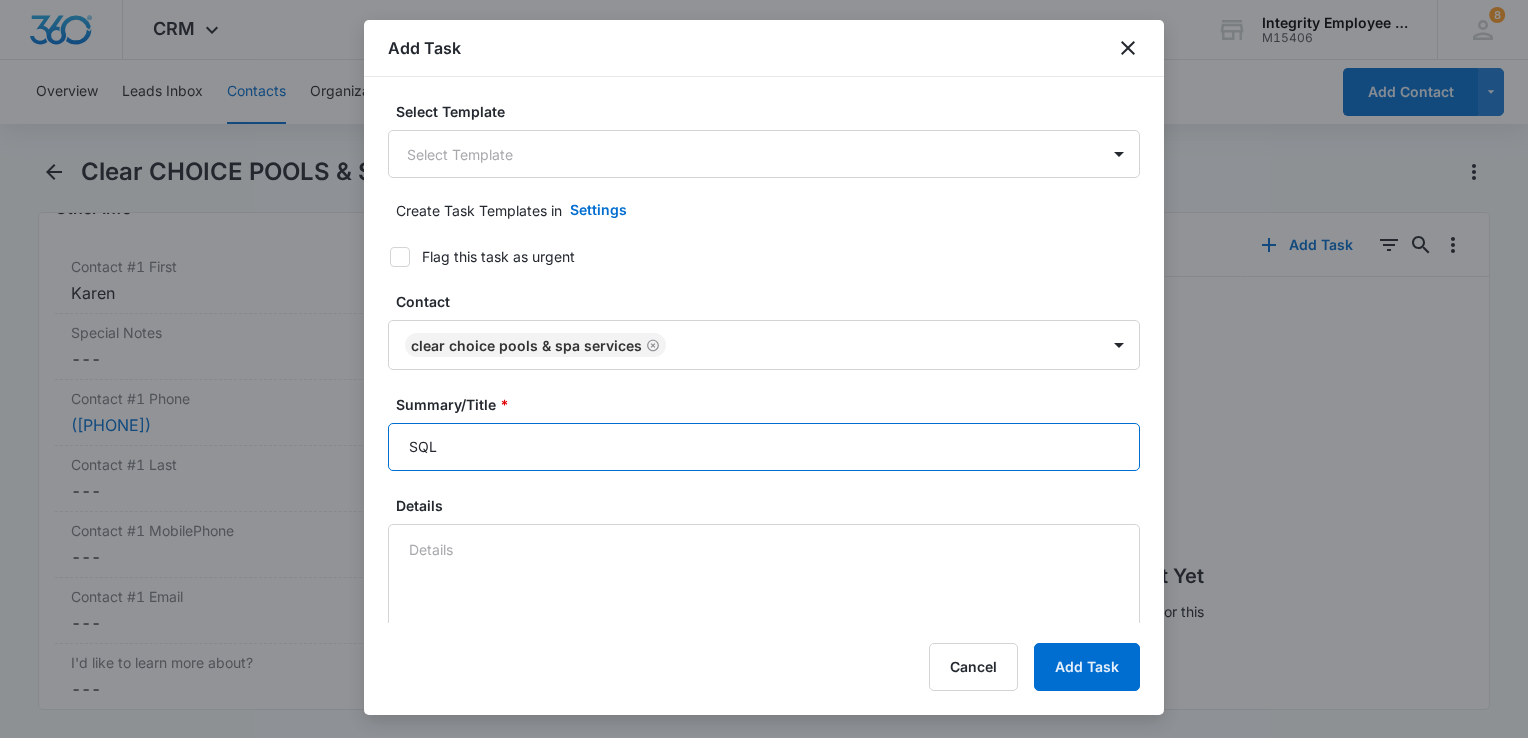type on "SQL" 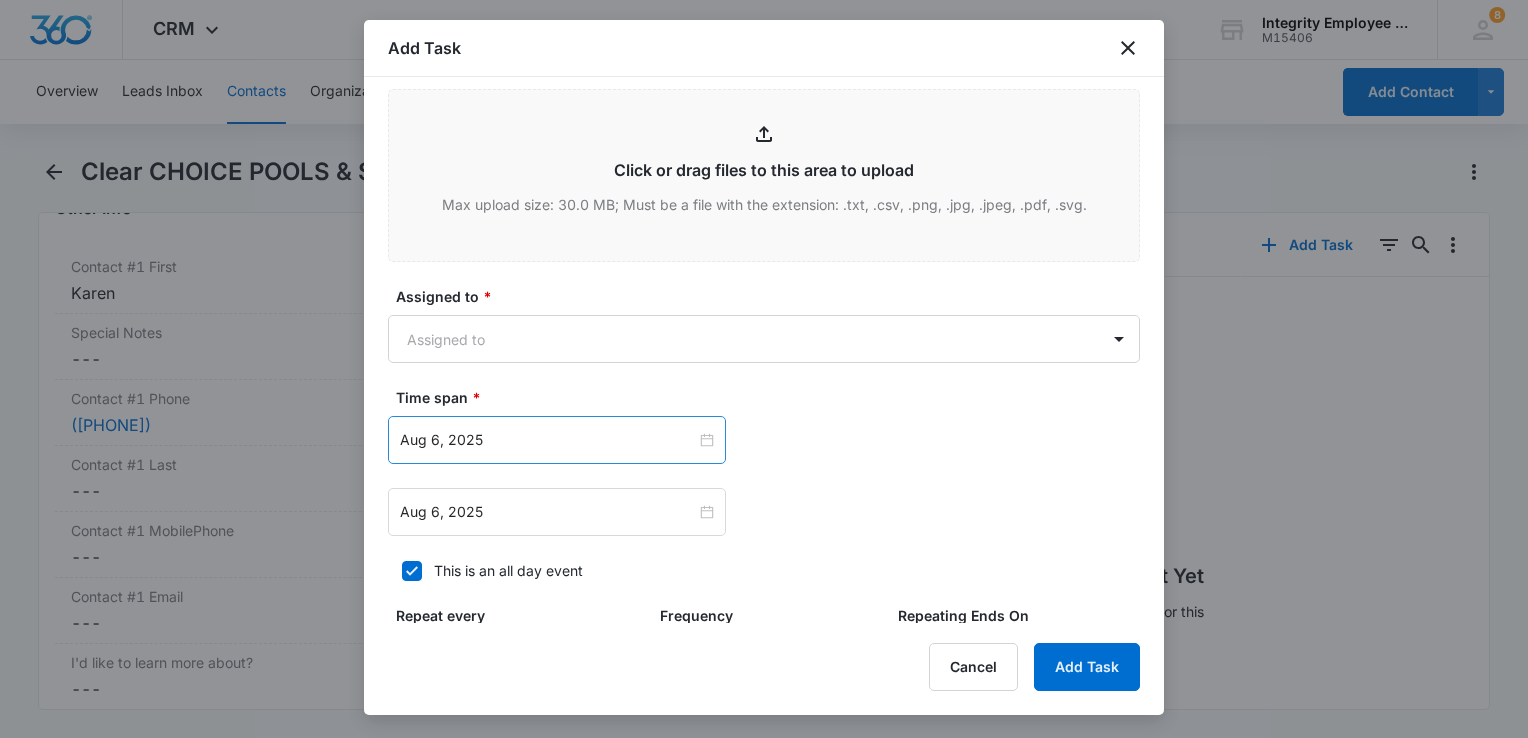 scroll, scrollTop: 1000, scrollLeft: 0, axis: vertical 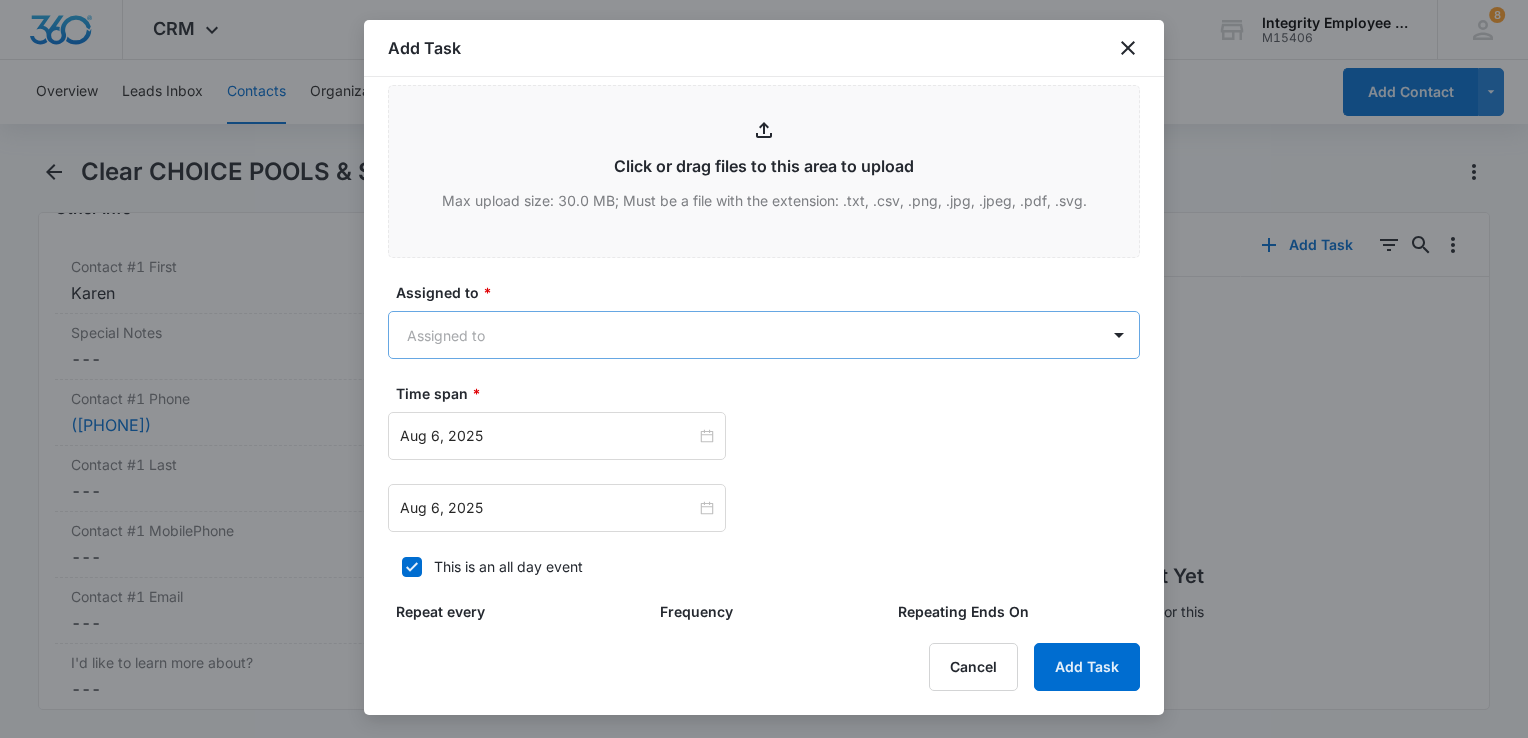 type on "8/6 [FIRST] is having me send info through email about what we do, said that she does have a company right now. 9/16 renewal, 9014 code. Can follow up with her next week." 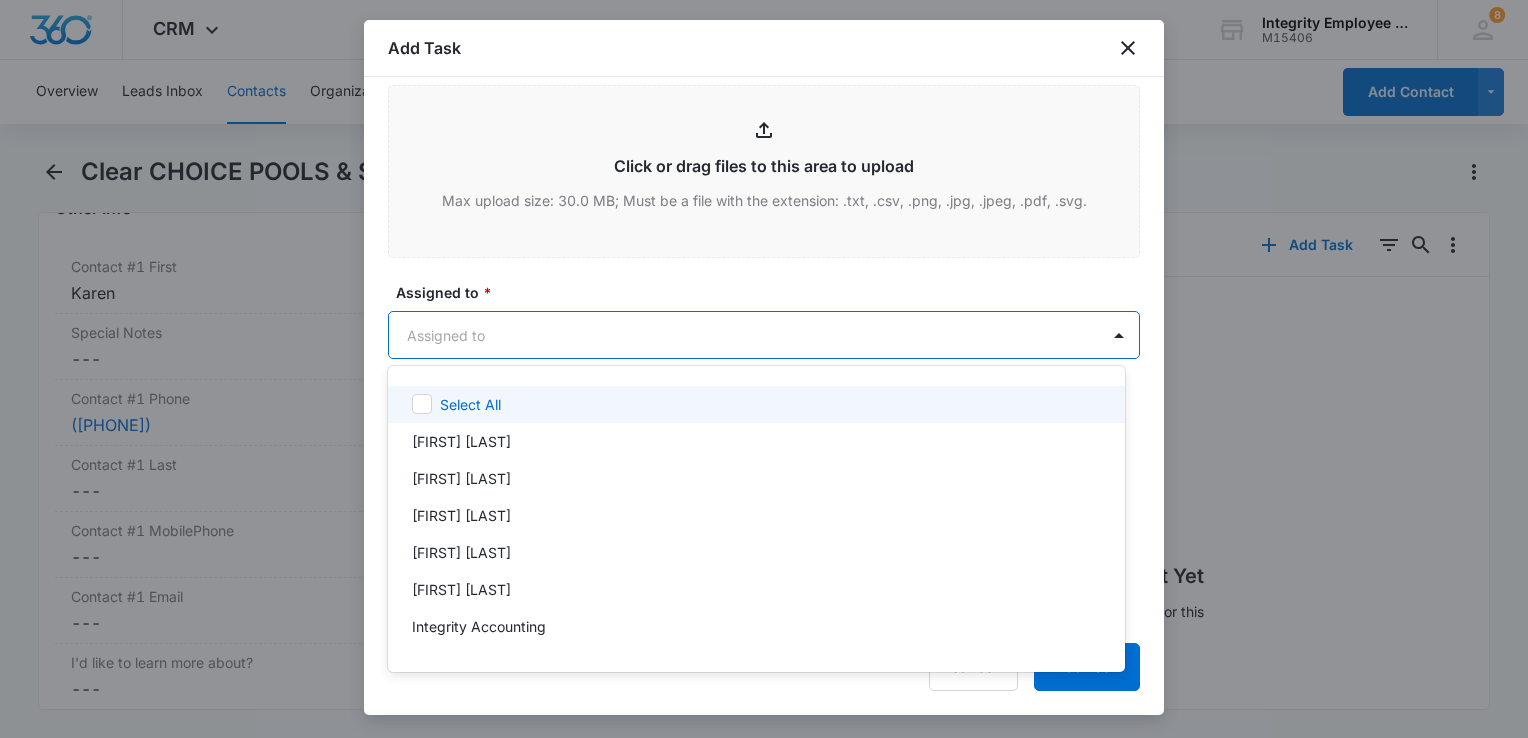 click on "CRM Apps Reputation Websites Forms CRM Email Social Shop Payments POS Content Ads Intelligence Files Brand Settings Integrity Employee Leasing M15406 Your Accounts View All 8 DV [FIRST] [LAST] [EMAIL] My Profile 8 Notifications Support Logout Terms & Conditions &nbsp; • &nbsp; Privacy Policy Overview Leads Inbox Contacts Organizations History Deals Projects Tasks Calendar Lists Reports Settings Add Contact Clear CHOICE POOLS & SPA SERVICES Remove CC Clear CHOICE POOLS & SPA SERVICES Contact Info Name Cancel Save Changes Clear CHOICE POOLS & SPA SERVICES Phone Cancel Save Changes ([PHONE]) Email Cancel Save Changes [EMAIL] Organization Cancel Save Changes --- Address Cancel Save Changes --- Details Source Cancel Save Changes Insurance X Date Contact Type Cancel Save Changes Lead Contact Status Cancel Save Changes Warm Assigned To Cancel Save Changes [FIRST] [LAST] Tags Cancel Save Changes --- Next Contact Date Cancel Save Changes --- Color Tag Current Color: Cancel ID 49482" at bounding box center (764, 369) 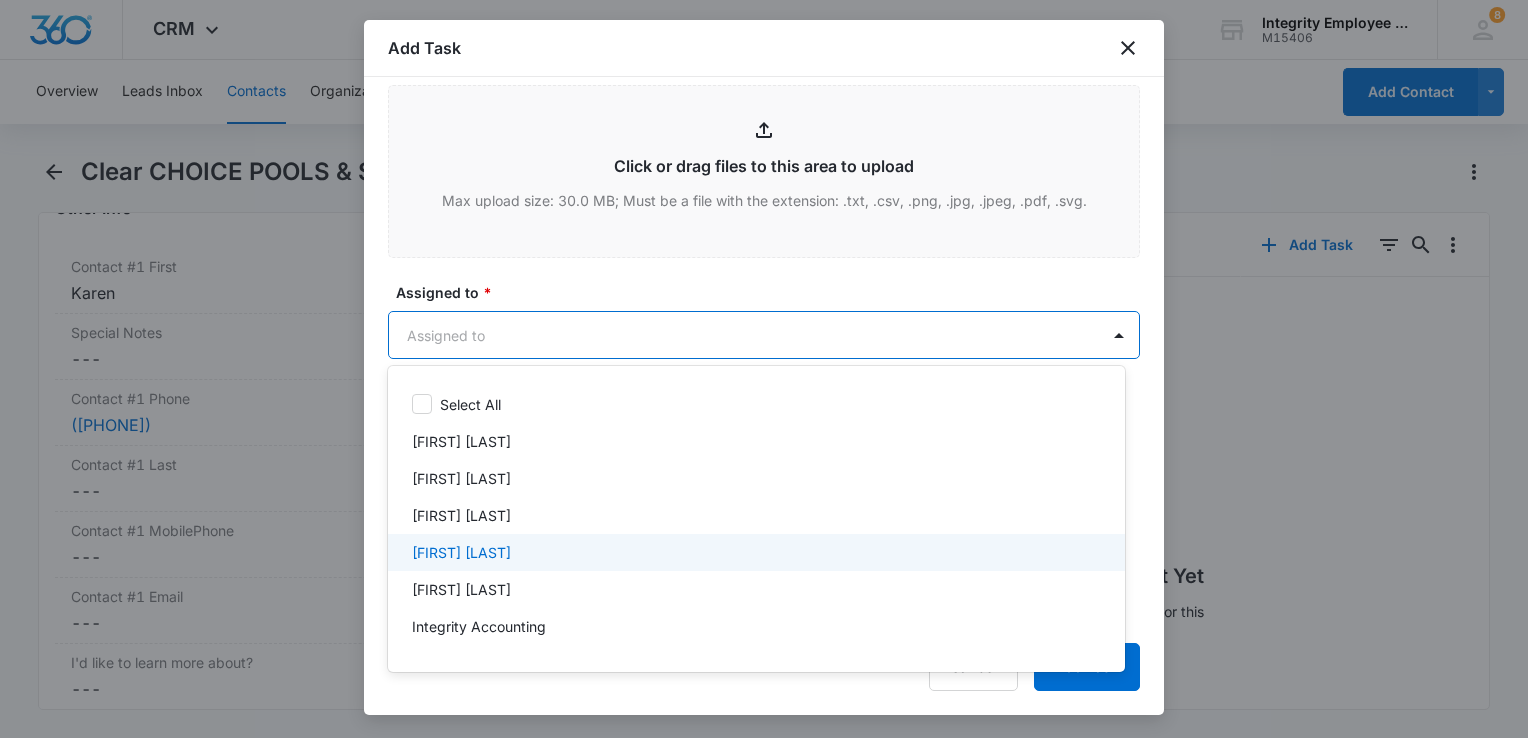 click on "[FIRST] [LAST]" at bounding box center [756, 552] 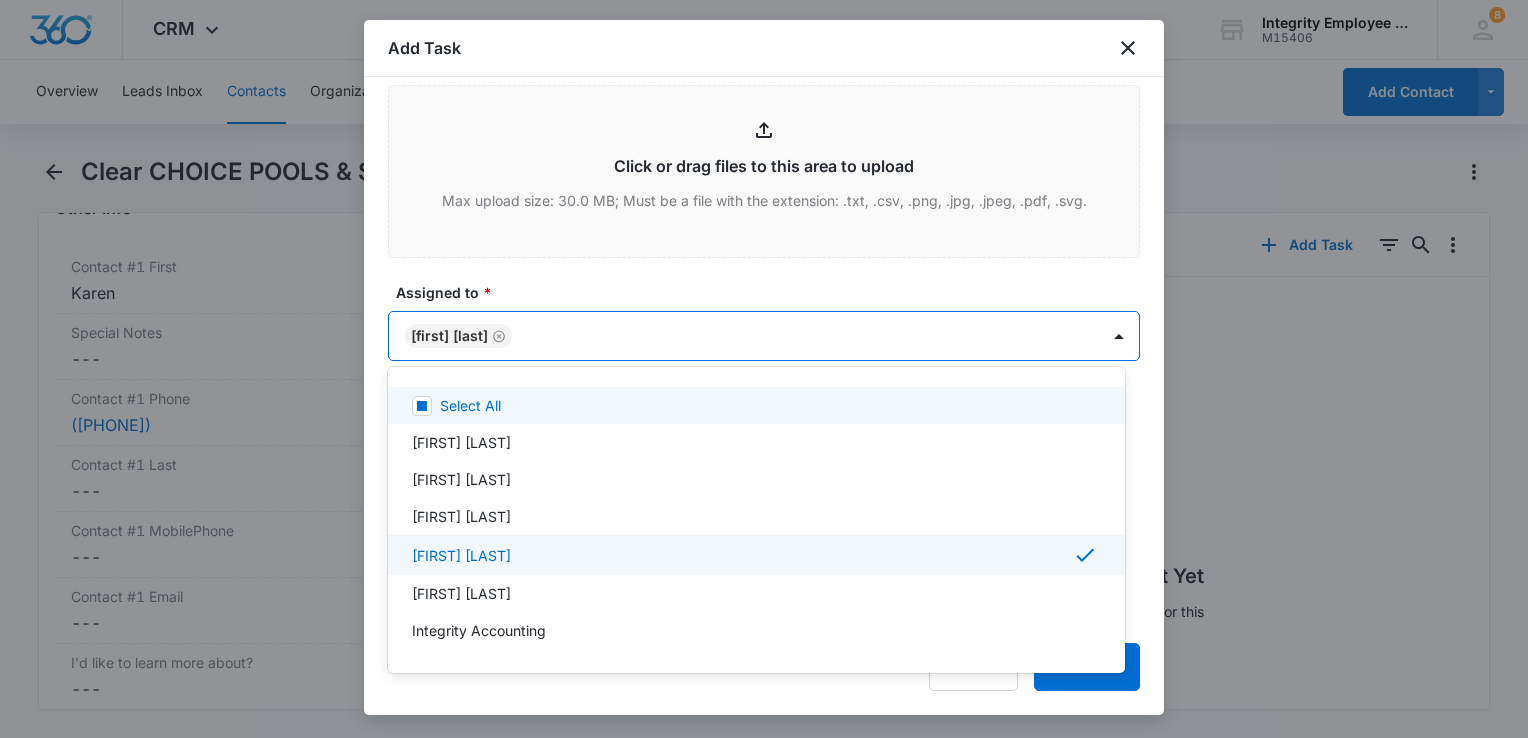 click at bounding box center (764, 369) 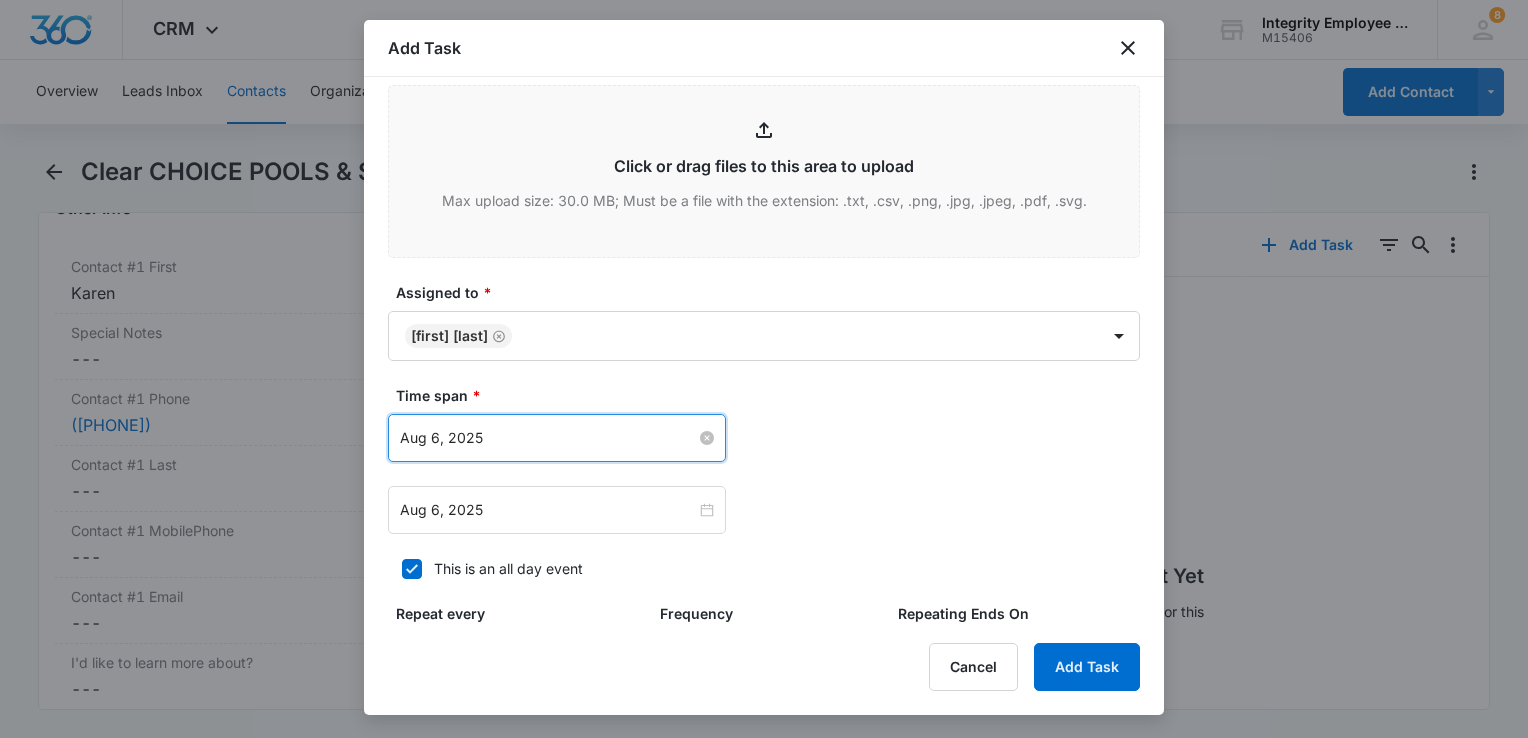 click on "Aug 6, 2025" at bounding box center [548, 438] 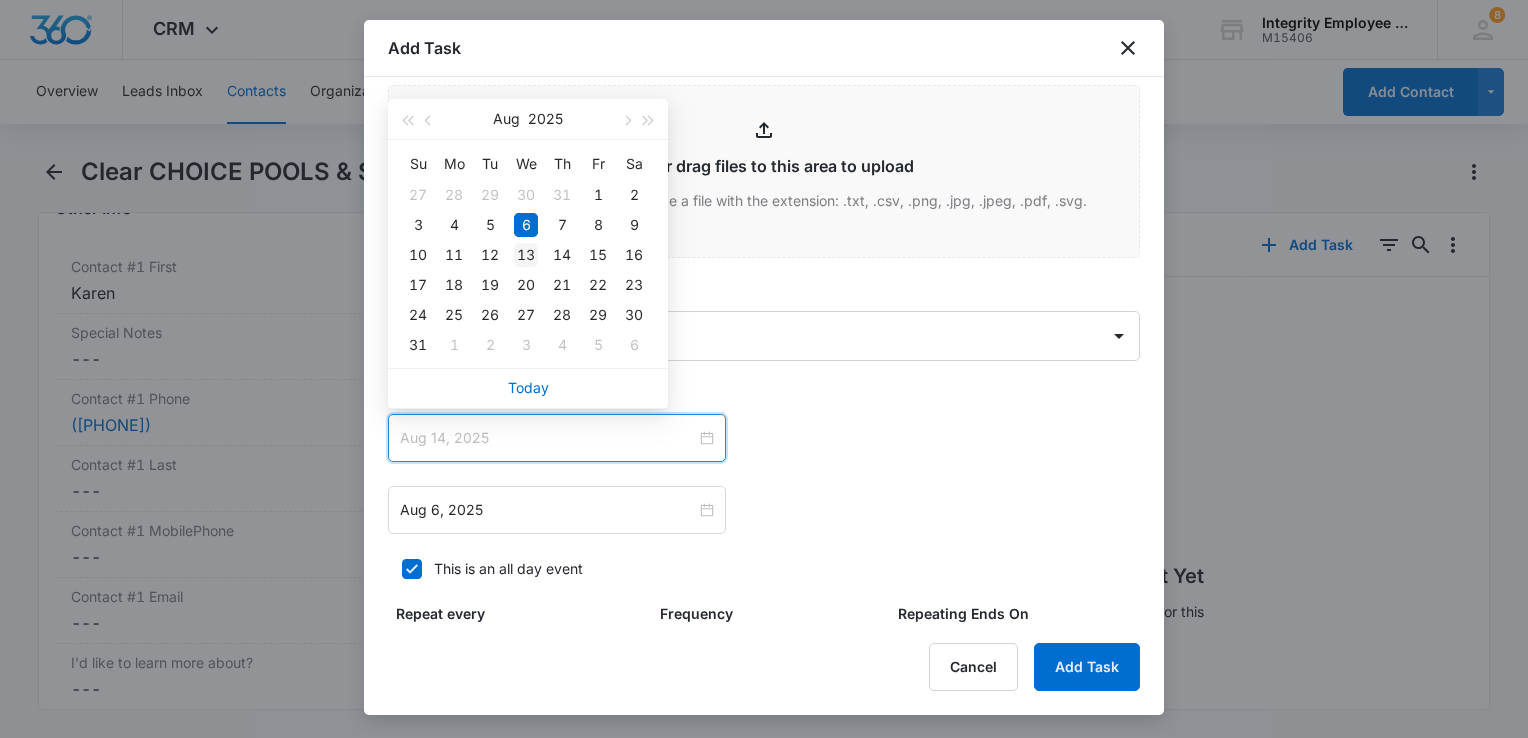 type on "Aug 13, 2025" 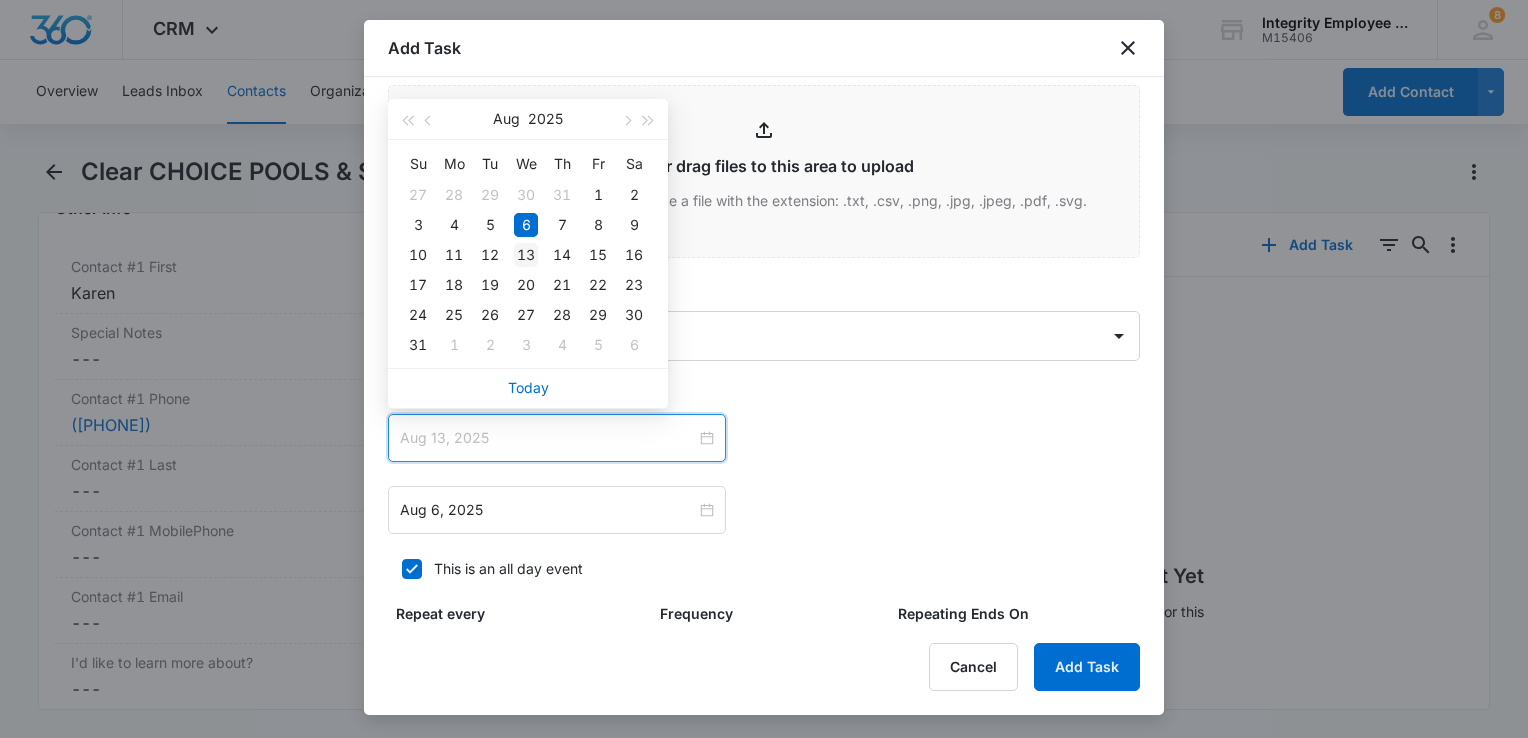 click on "13" at bounding box center (526, 255) 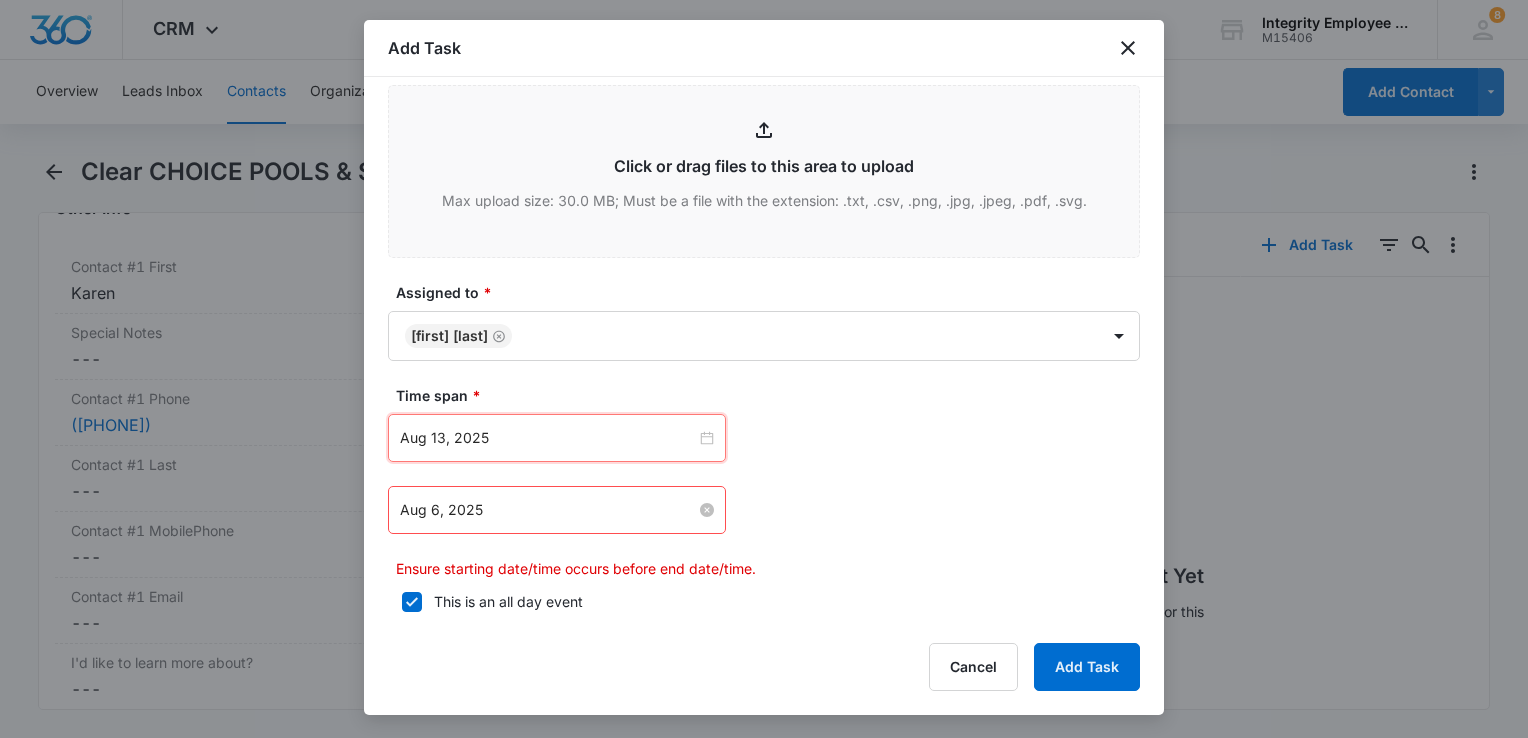 click on "Aug 6, 2025" at bounding box center (548, 510) 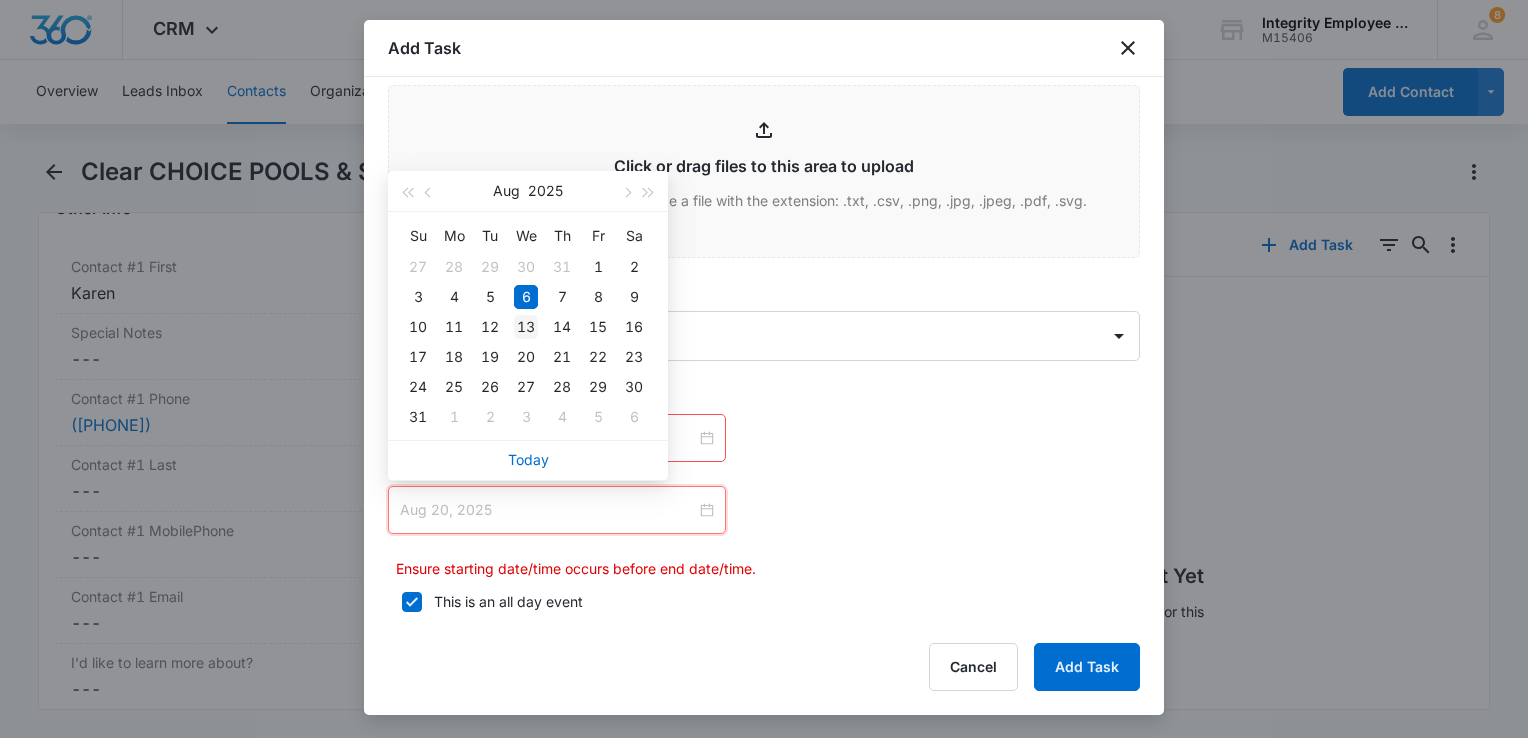 type on "Aug 13, 2025" 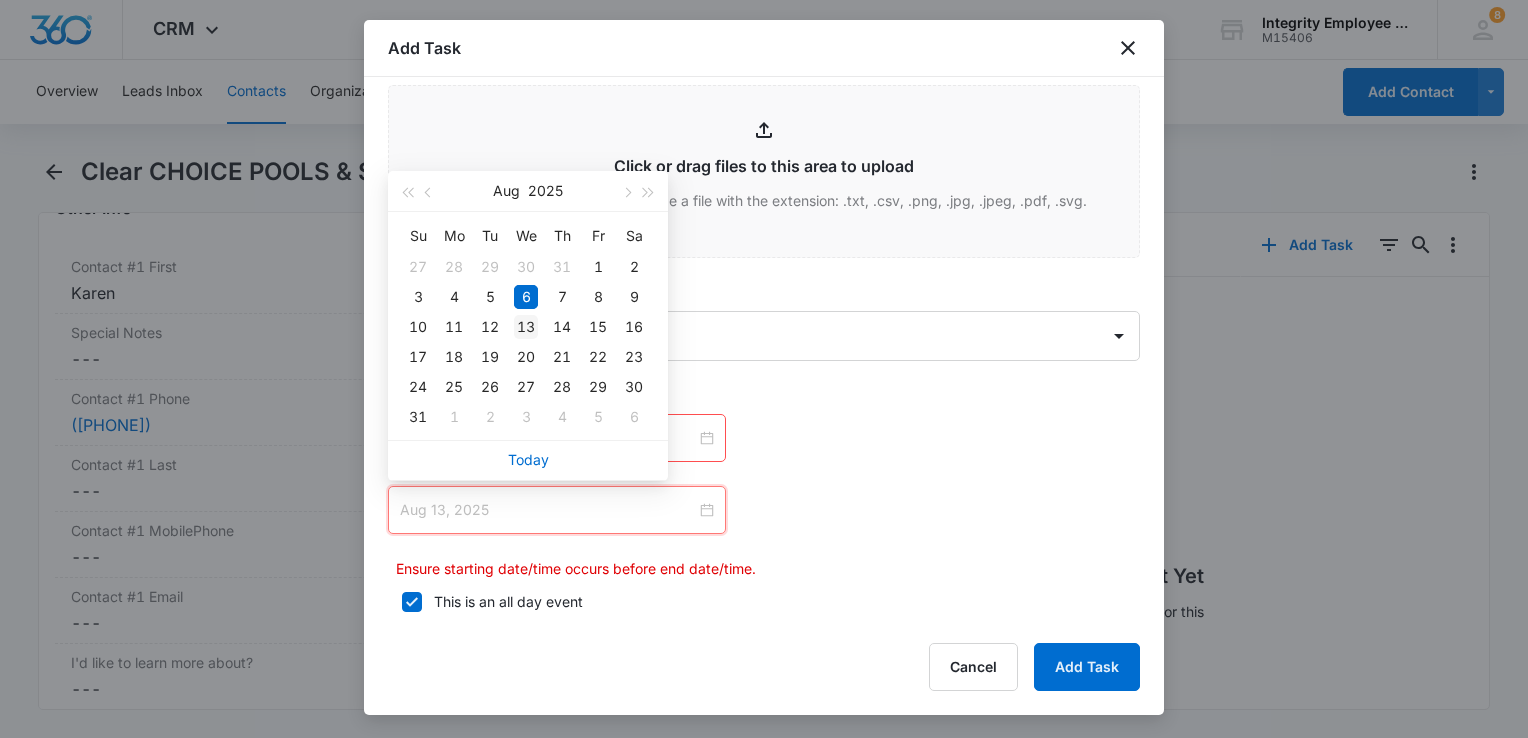 click on "13" at bounding box center (526, 327) 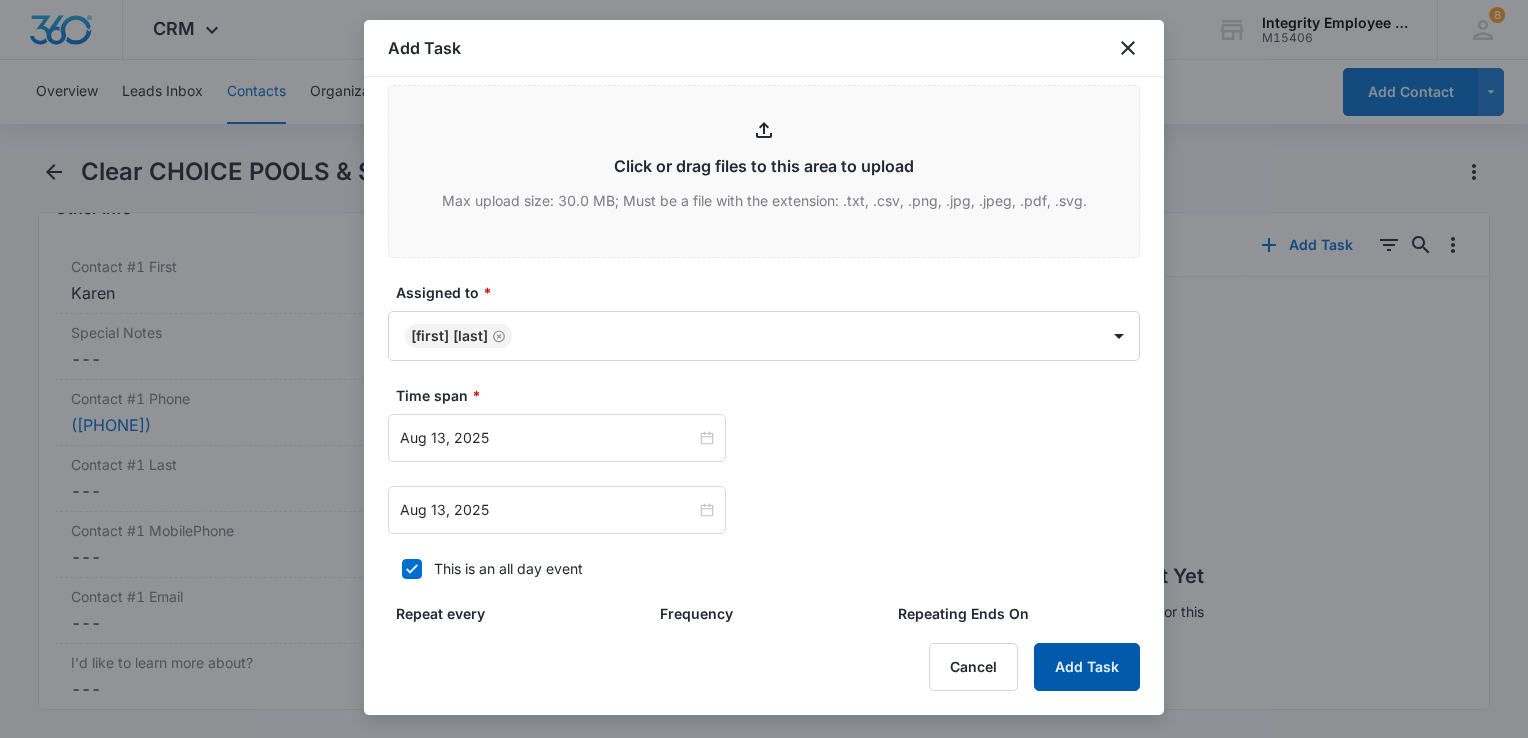 click on "Add Task" at bounding box center (1087, 667) 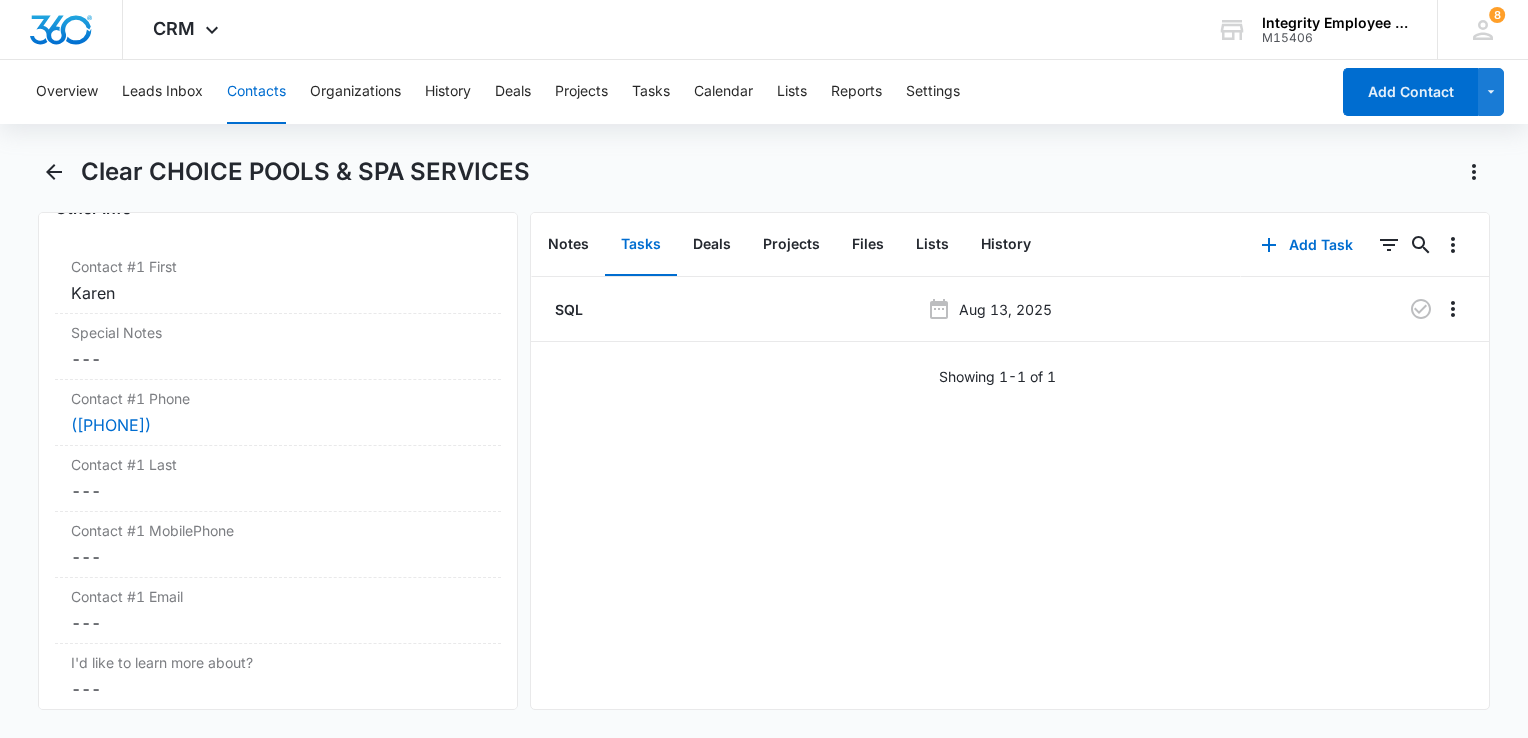 scroll, scrollTop: 0, scrollLeft: 0, axis: both 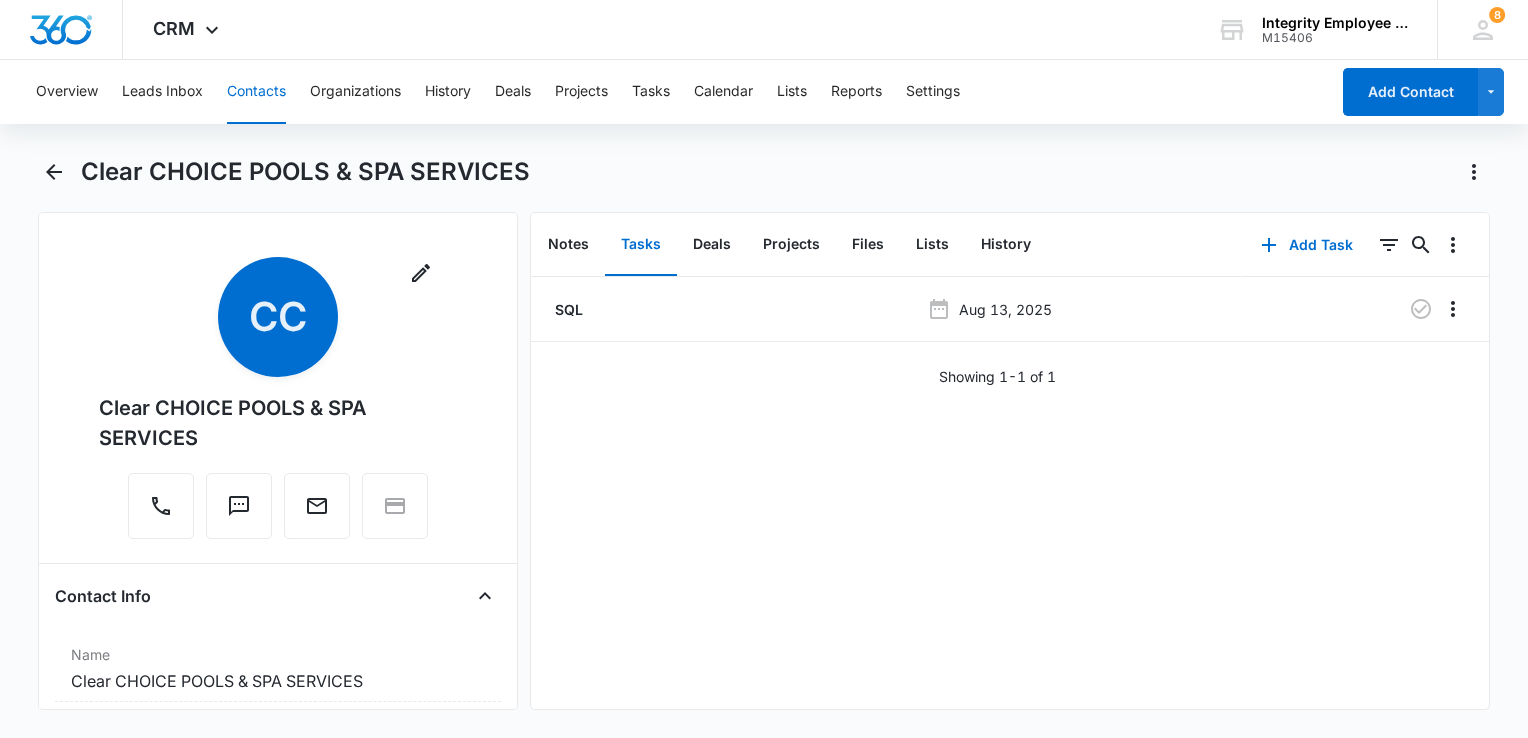 click on "Clear CHOICE POOLS & SPA SERVICES" at bounding box center (764, 184) 